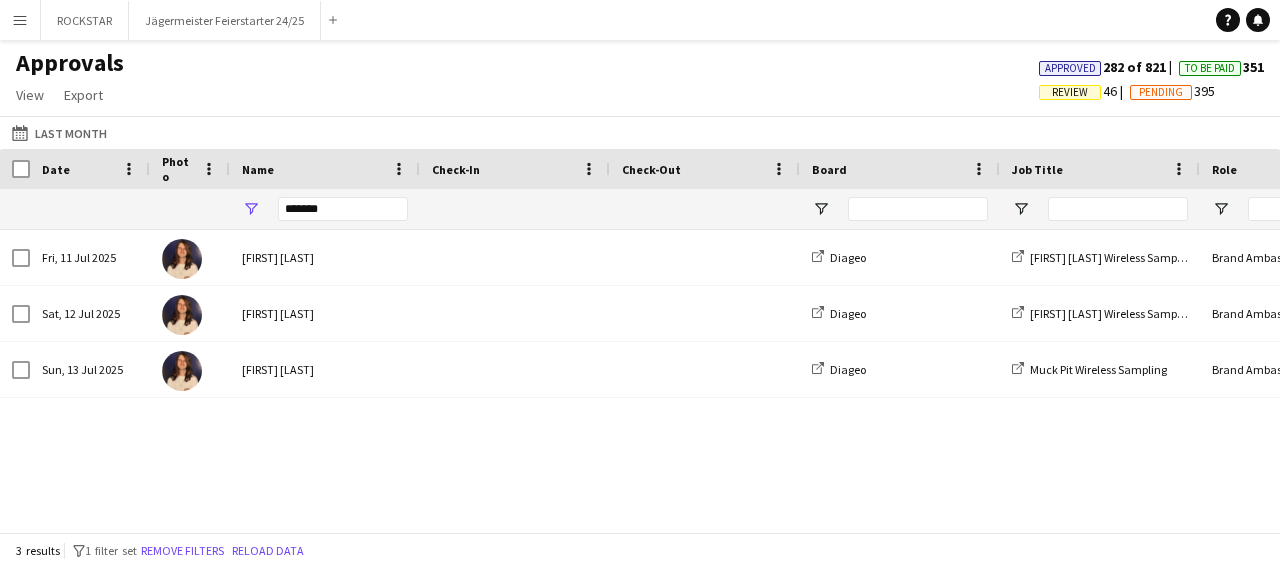 scroll, scrollTop: 0, scrollLeft: 0, axis: both 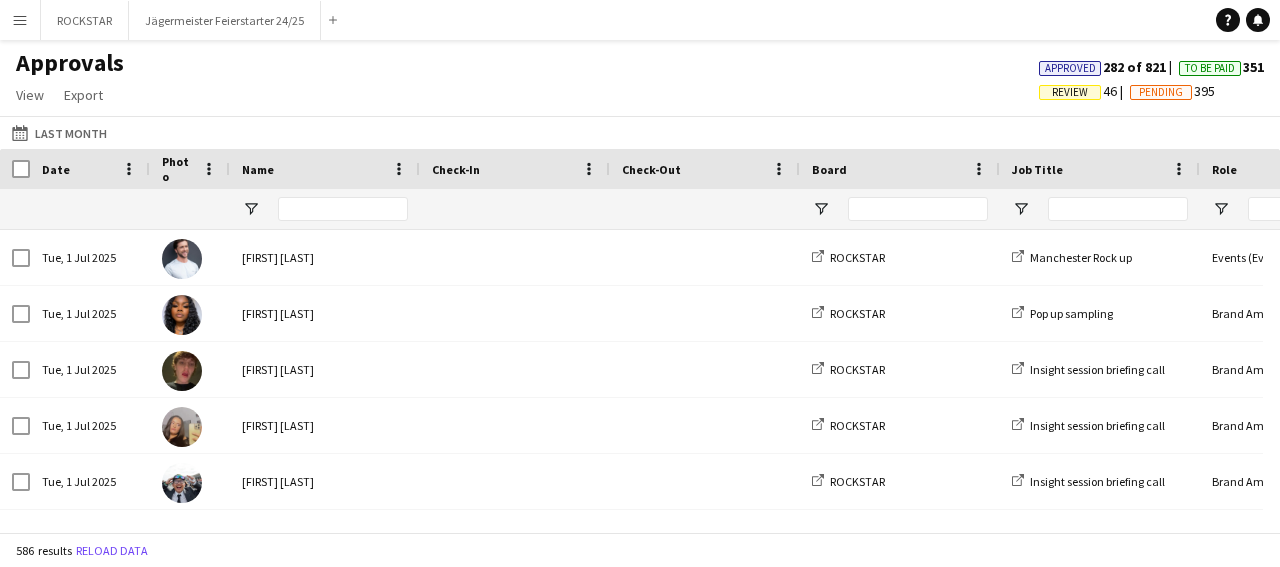 type 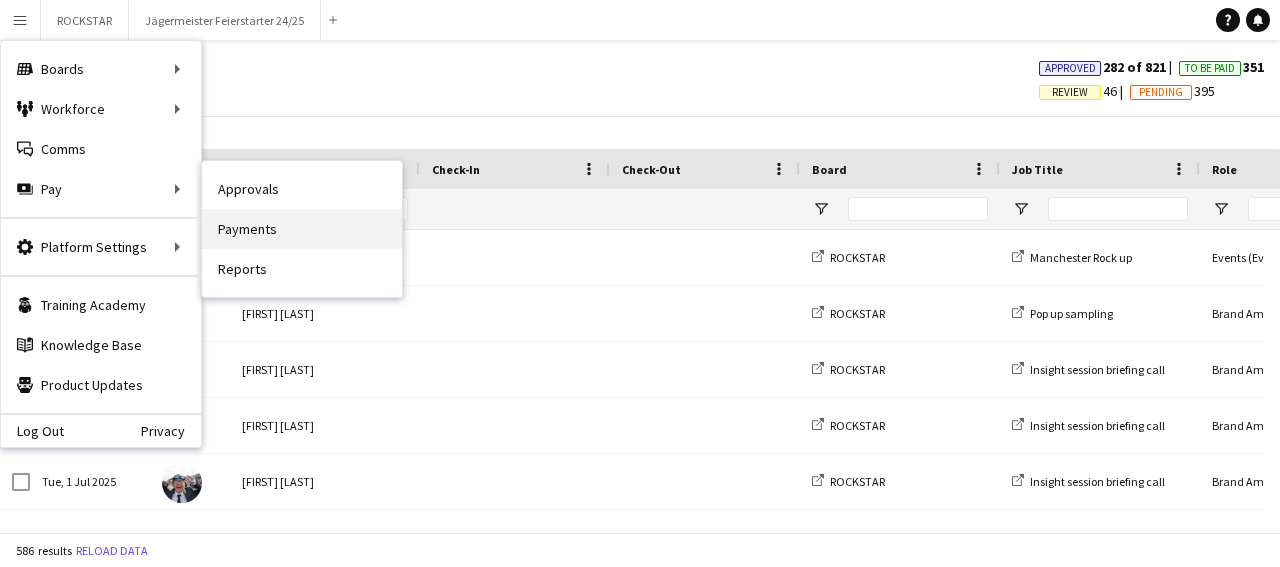 click on "Payments" at bounding box center [302, 229] 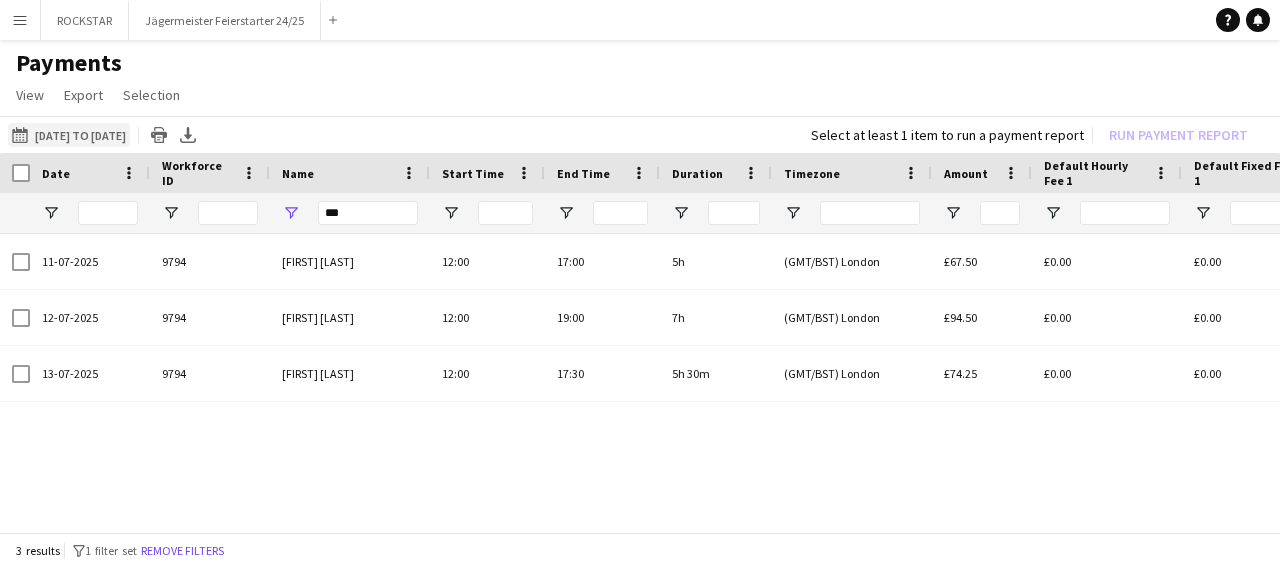 click on "[DATE] to [DATE]" 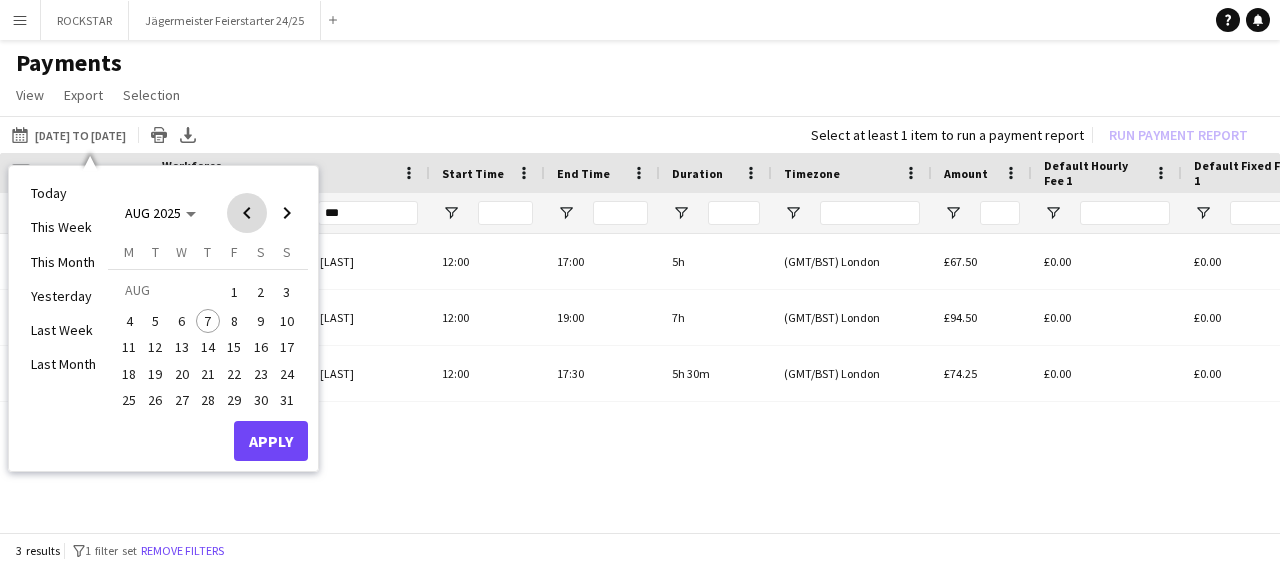click at bounding box center (247, 213) 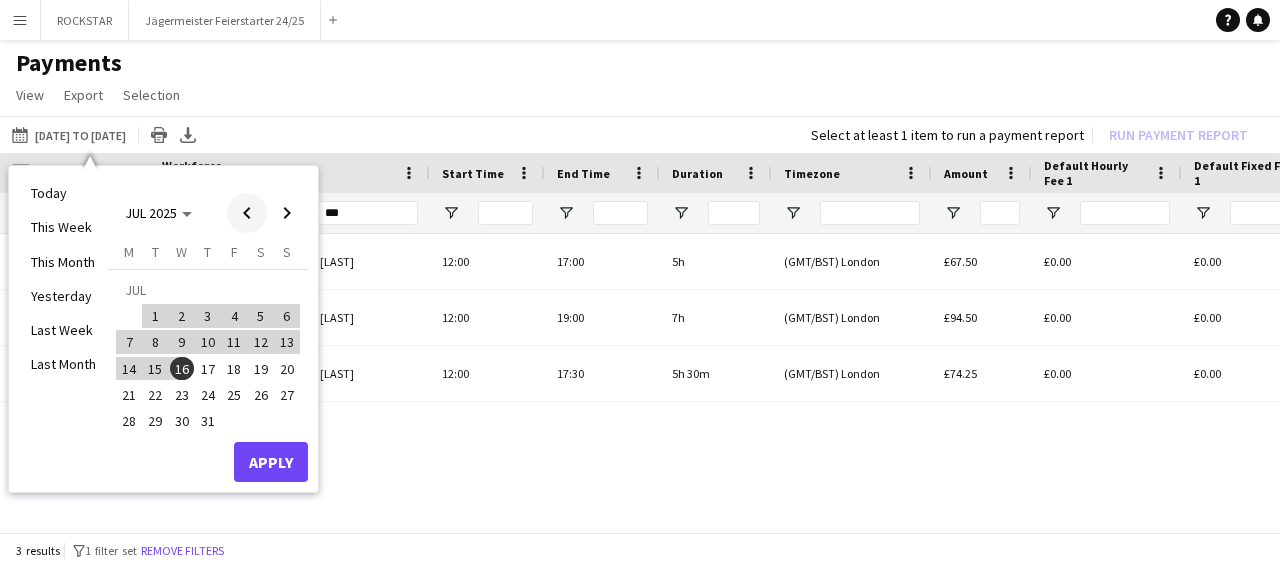 click at bounding box center [247, 213] 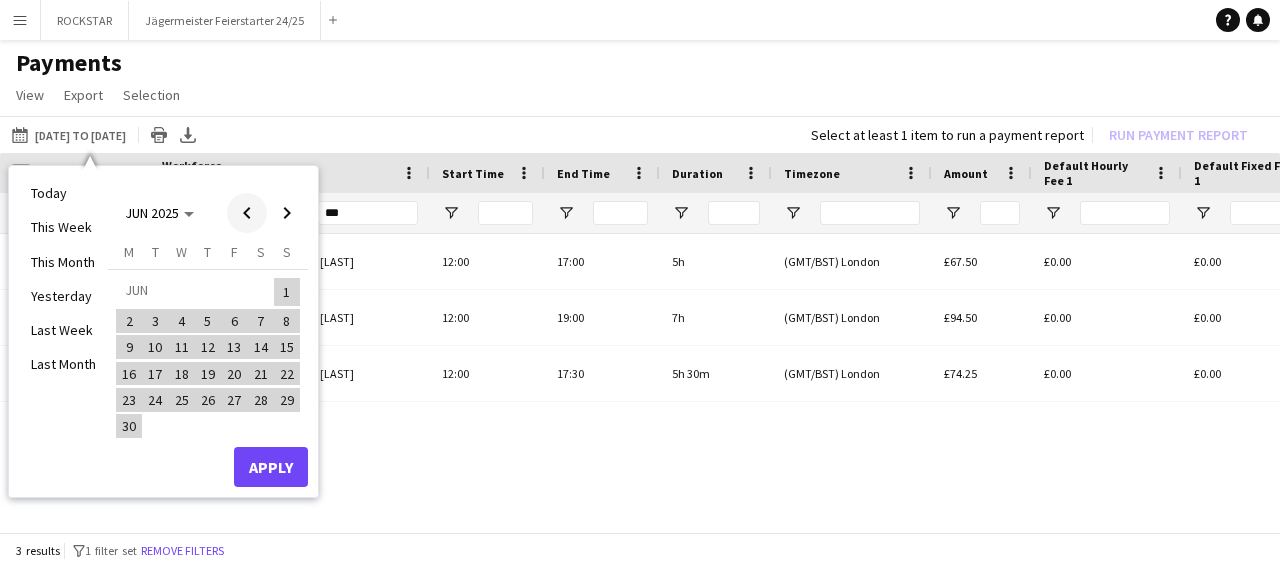 click at bounding box center [247, 213] 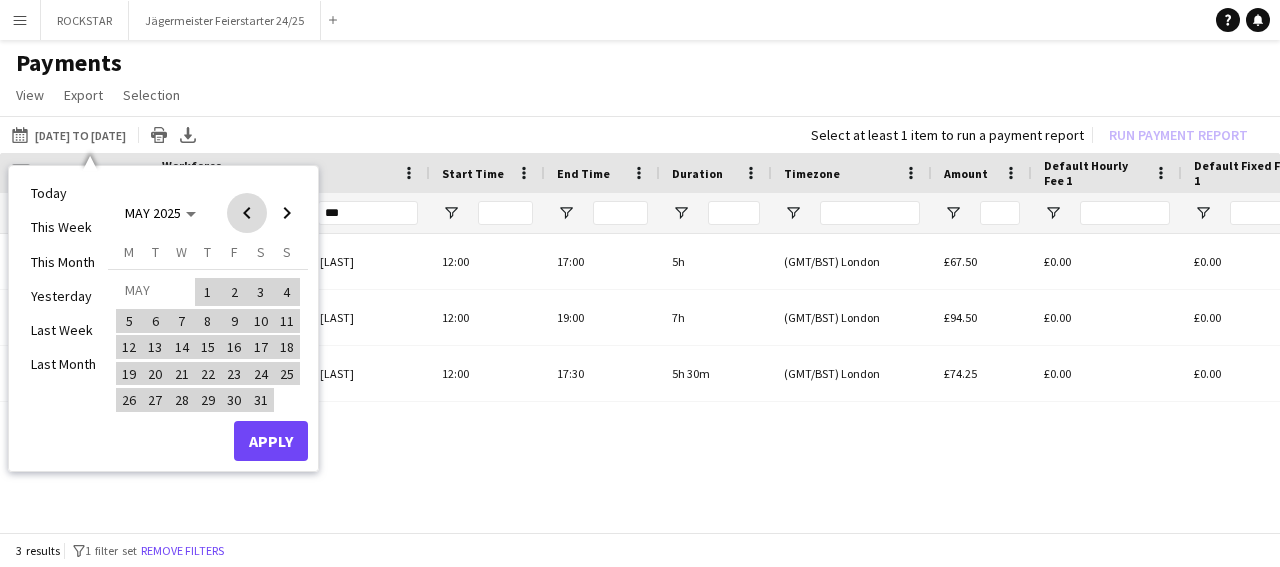 click at bounding box center (247, 213) 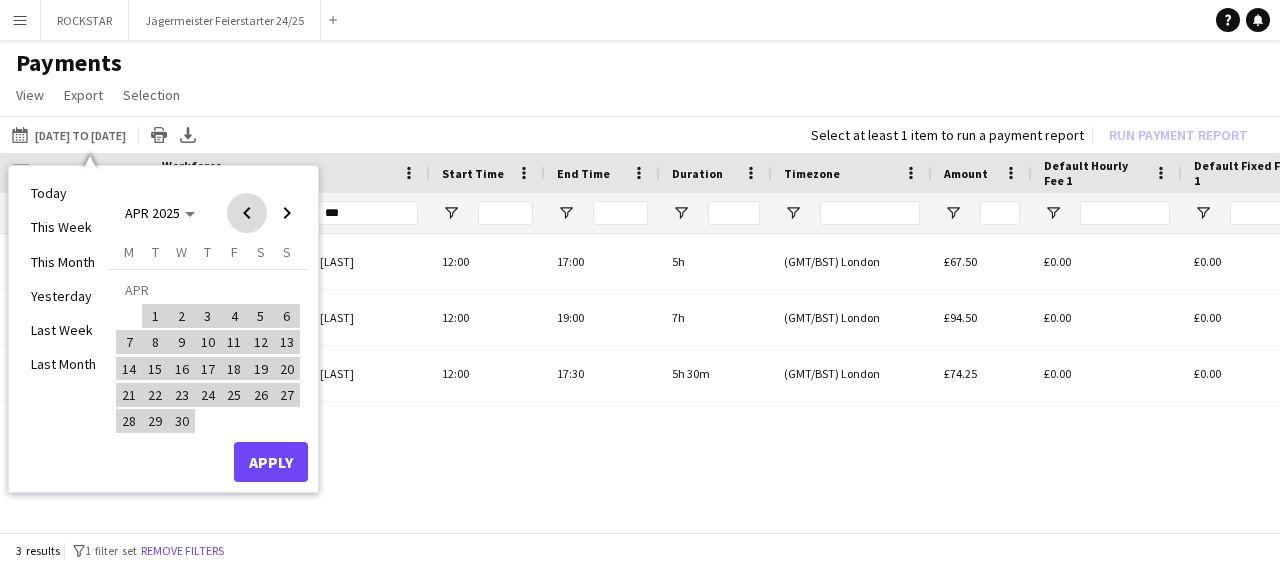 click at bounding box center (247, 213) 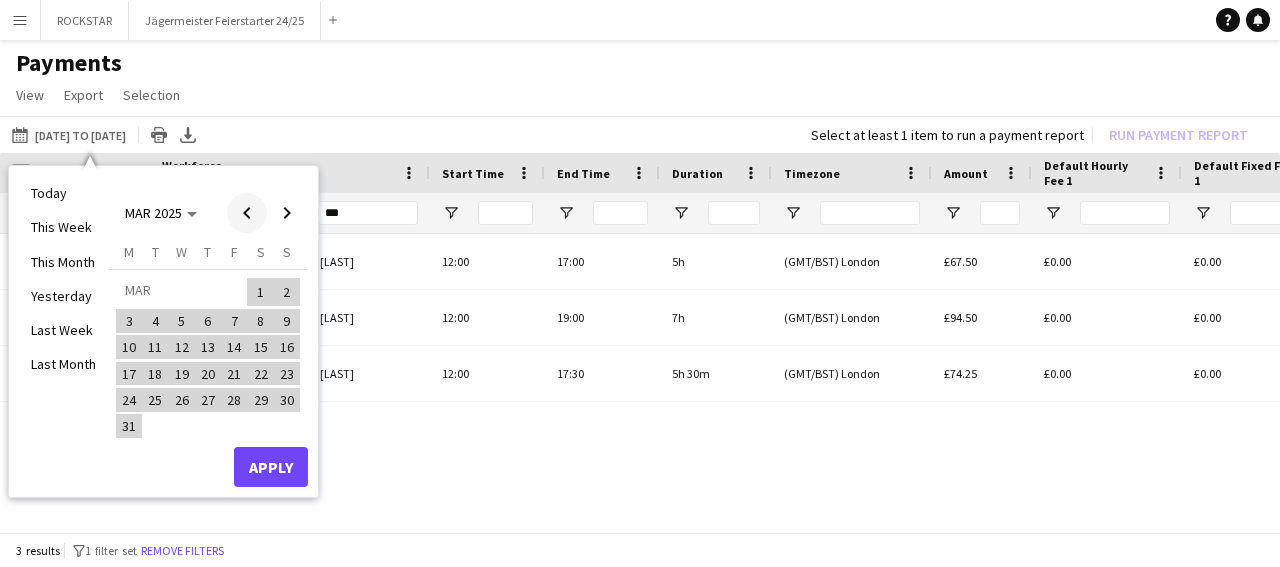 click at bounding box center [247, 213] 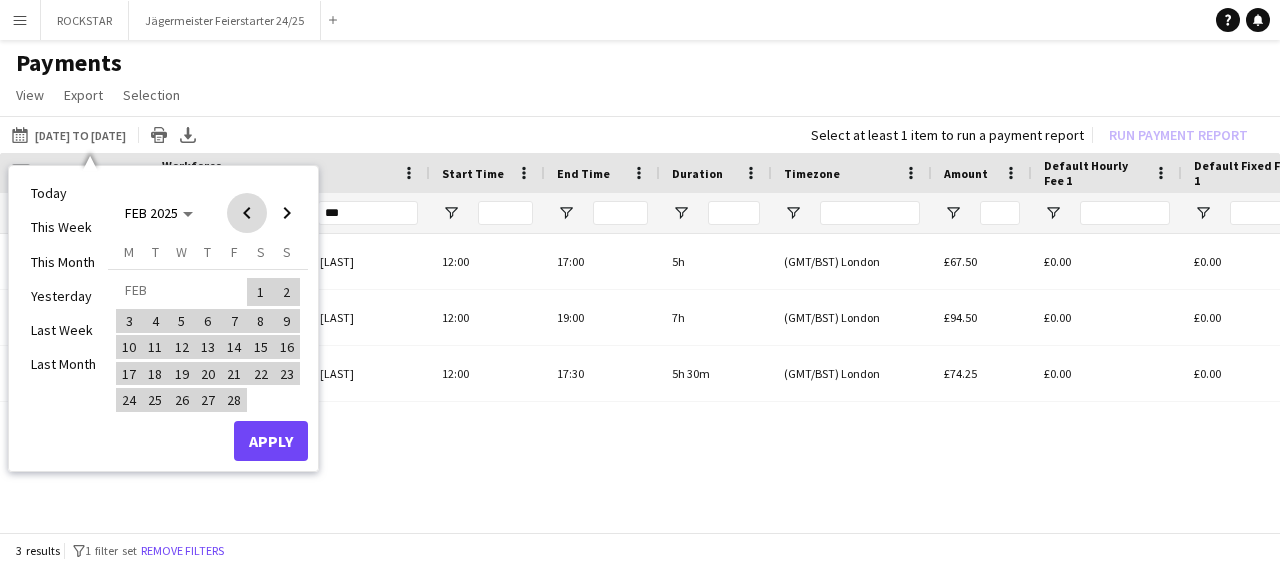 click at bounding box center (247, 213) 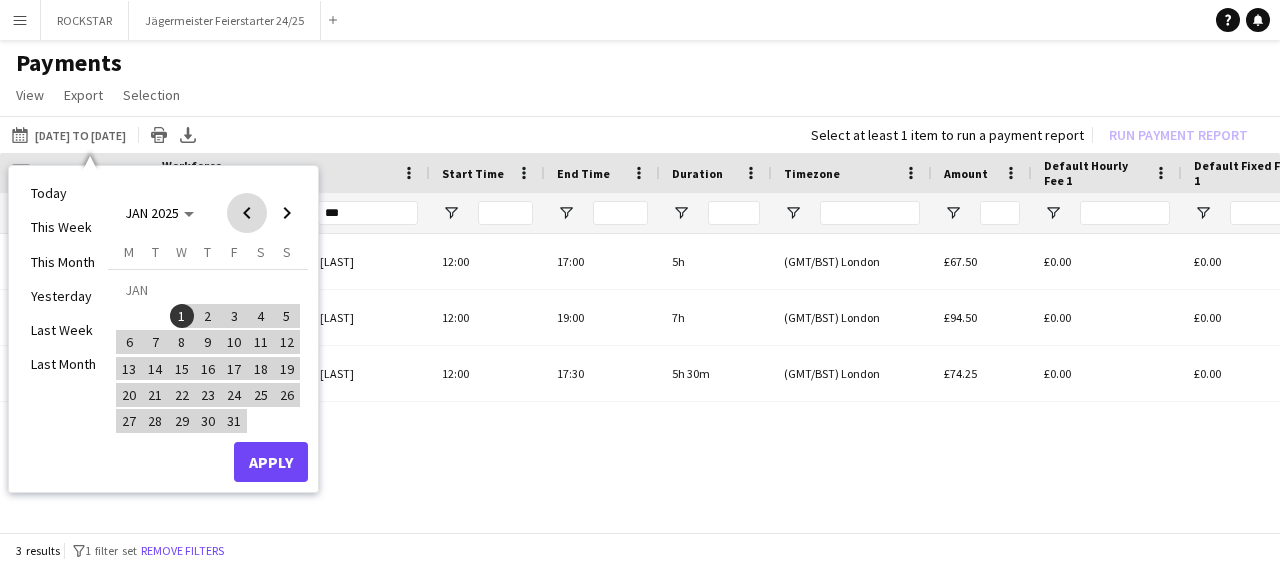 click at bounding box center (247, 213) 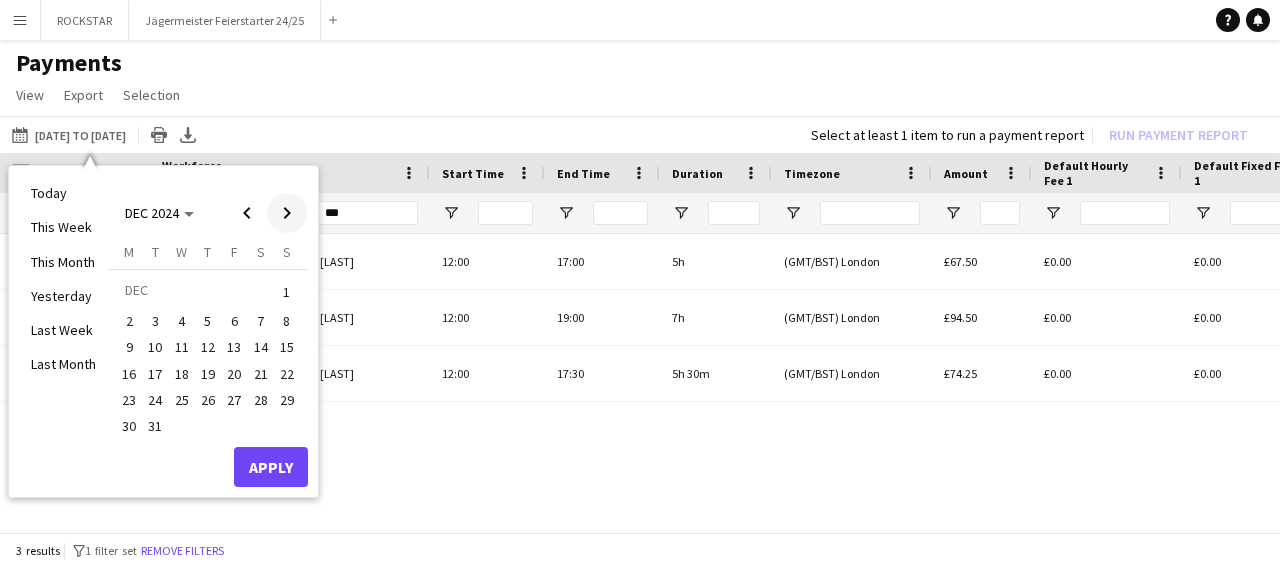 drag, startPoint x: 302, startPoint y: 223, endPoint x: 262, endPoint y: 221, distance: 40.04997 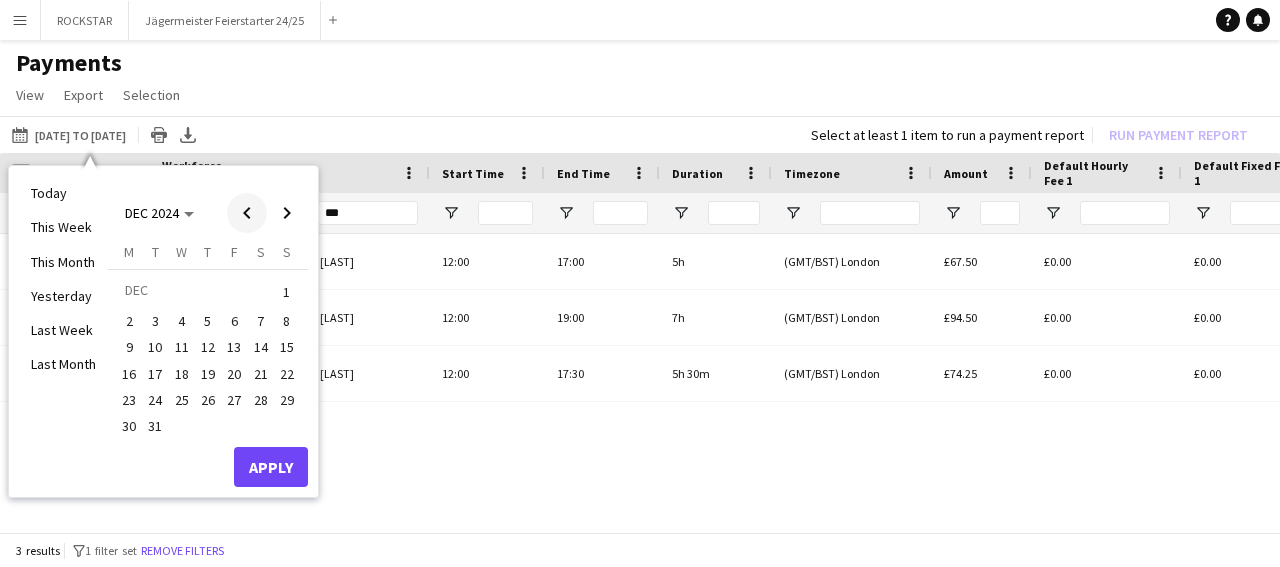 click at bounding box center [287, 213] 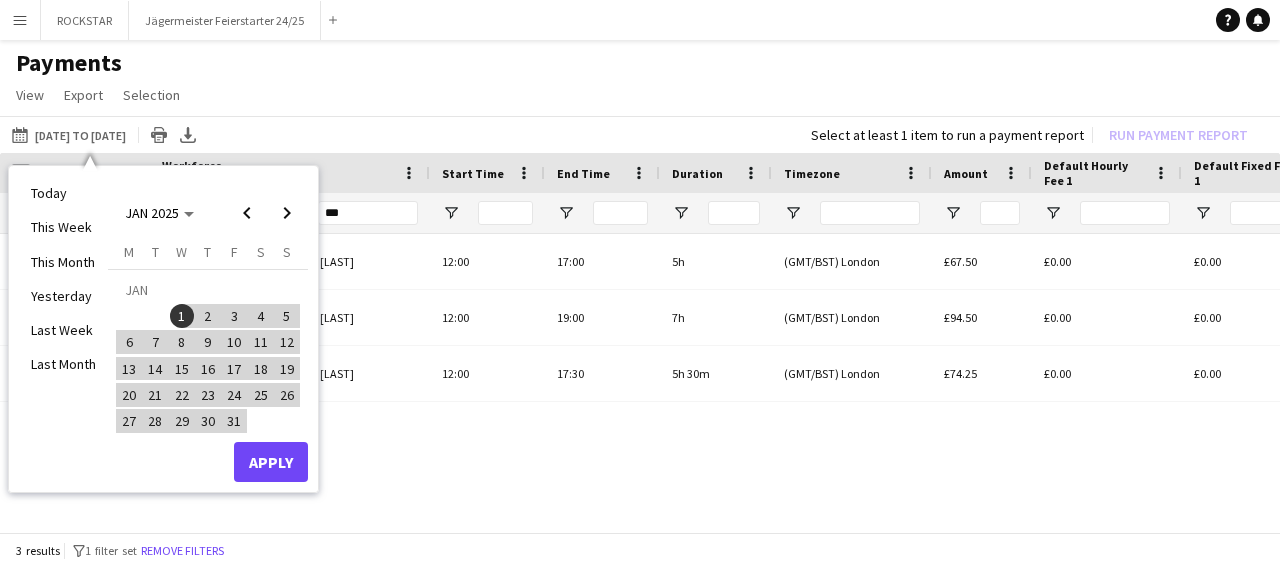 click on "1" at bounding box center (182, 316) 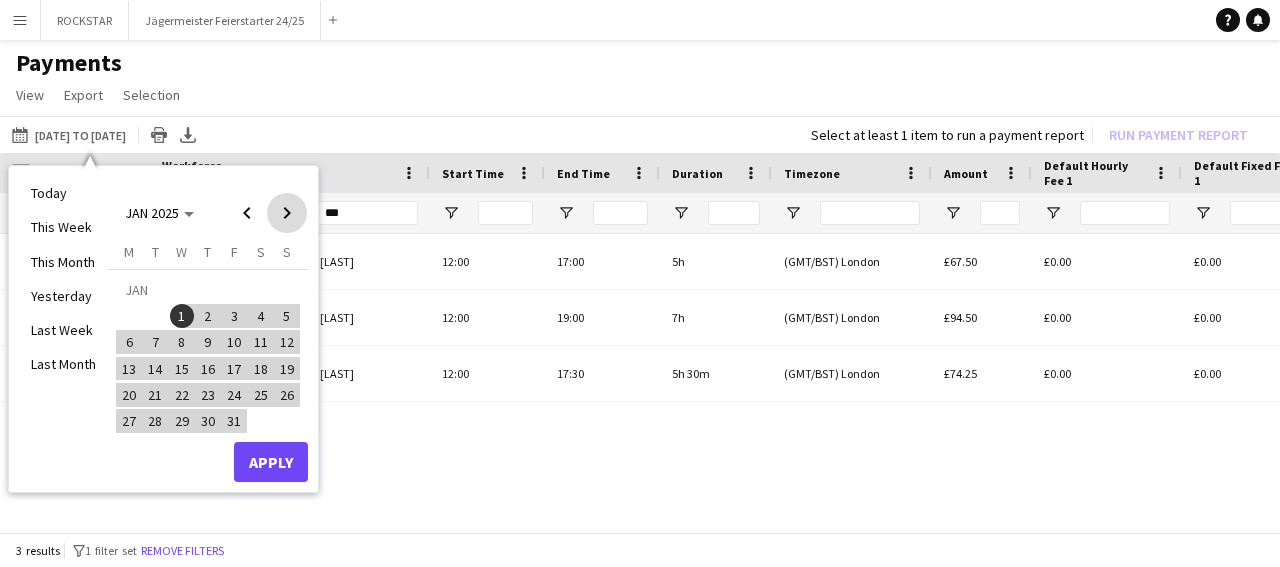 click at bounding box center [287, 213] 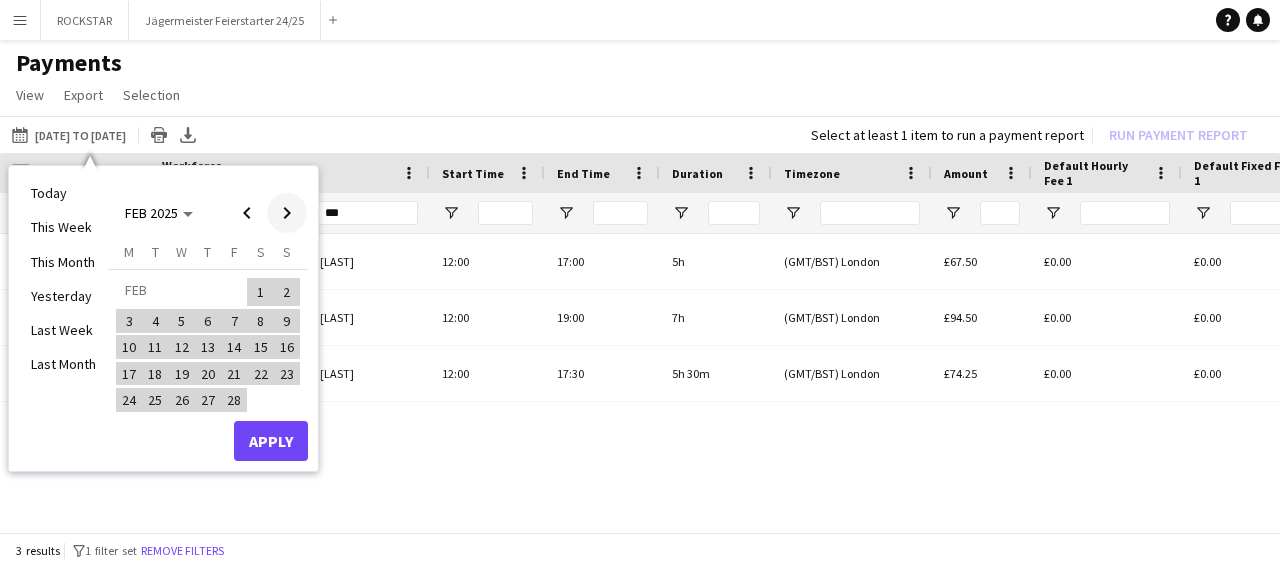 click at bounding box center (287, 213) 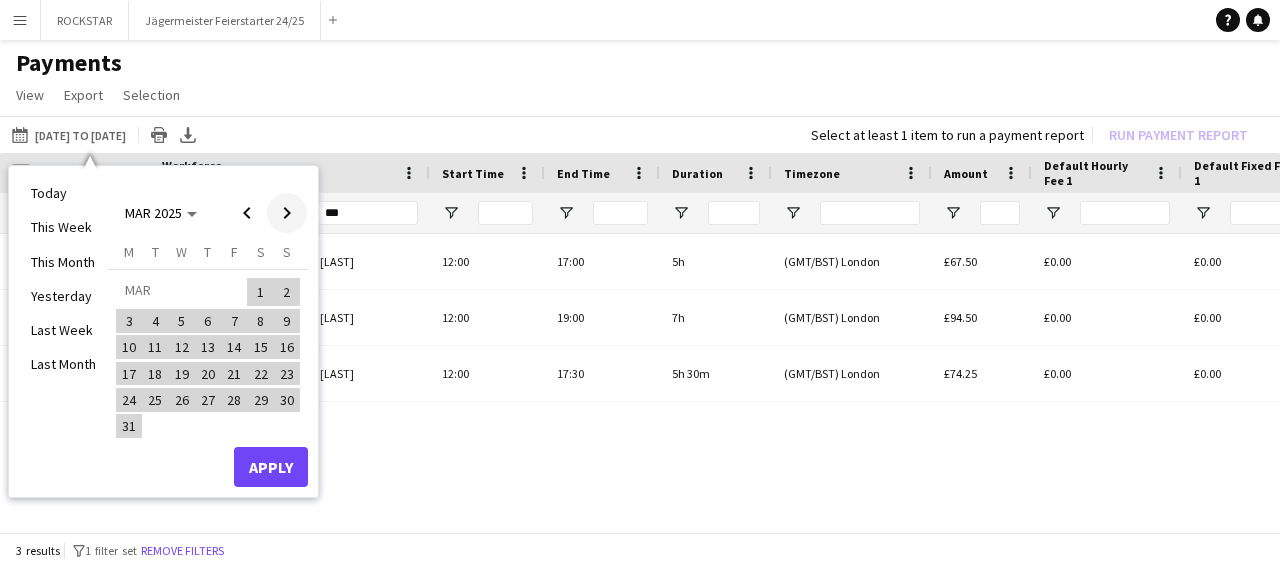 click at bounding box center [287, 213] 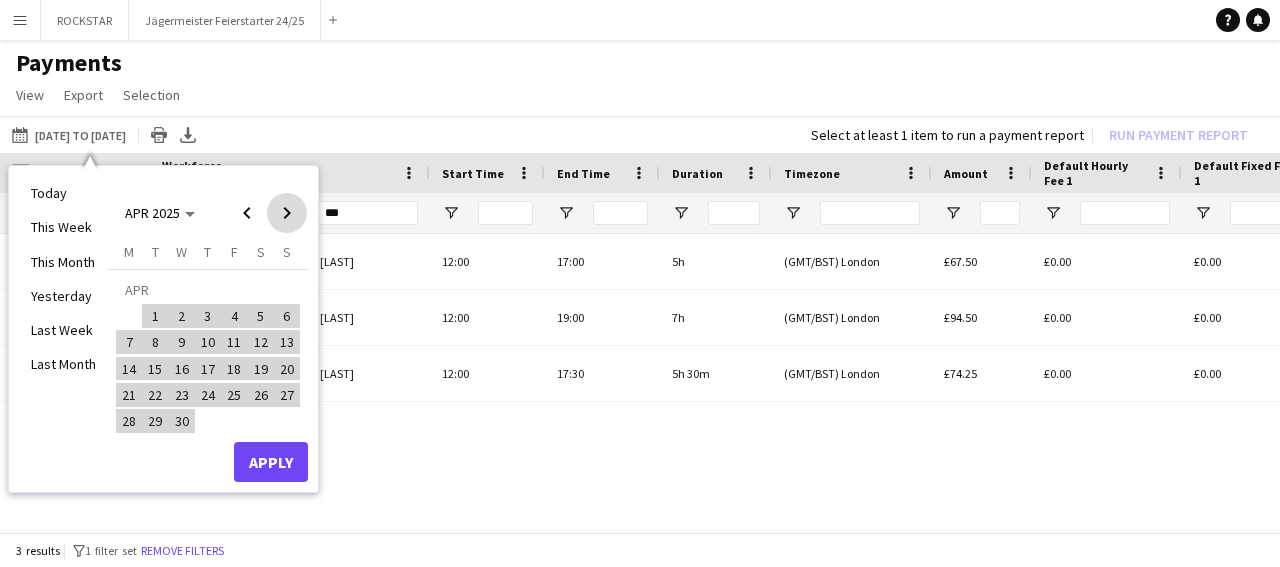 click at bounding box center [287, 213] 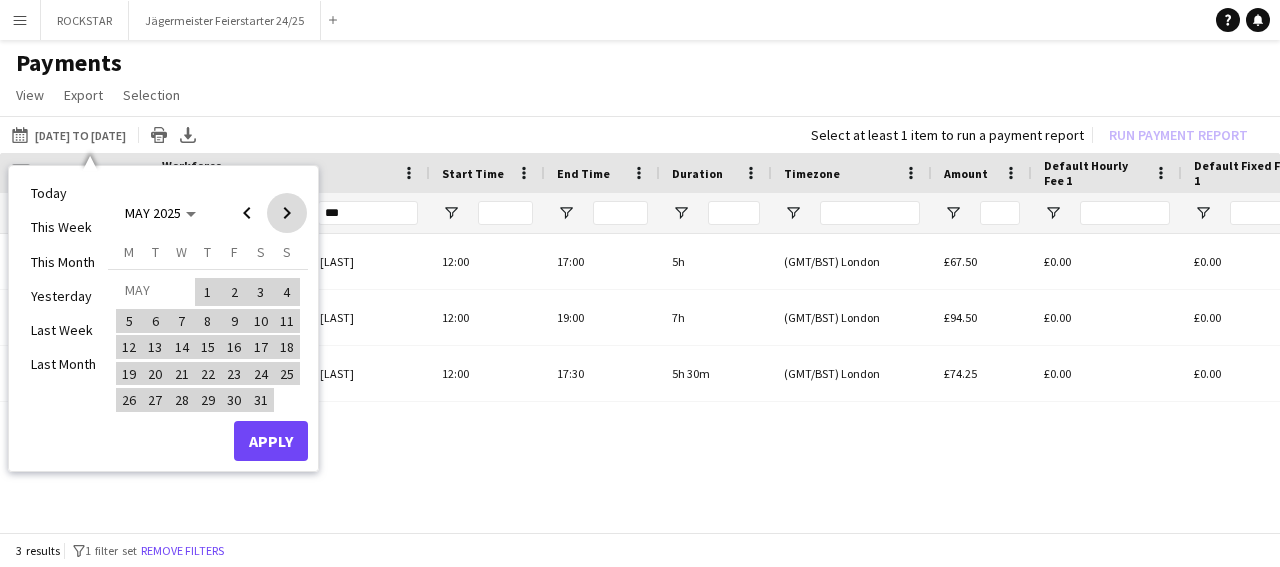 click at bounding box center (287, 213) 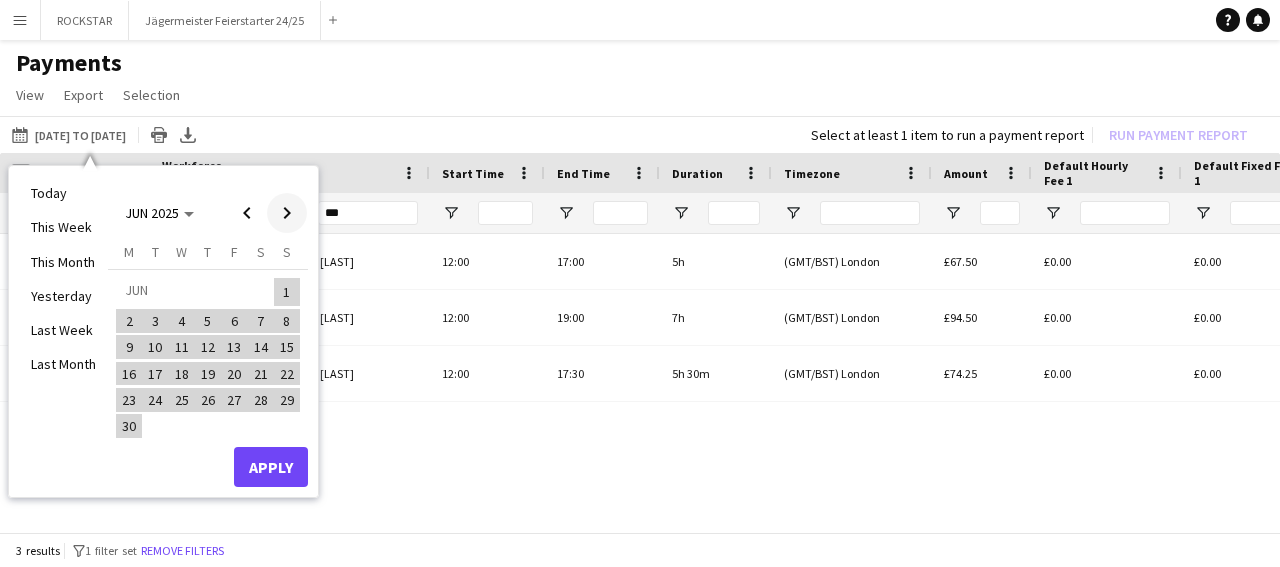 click at bounding box center (287, 213) 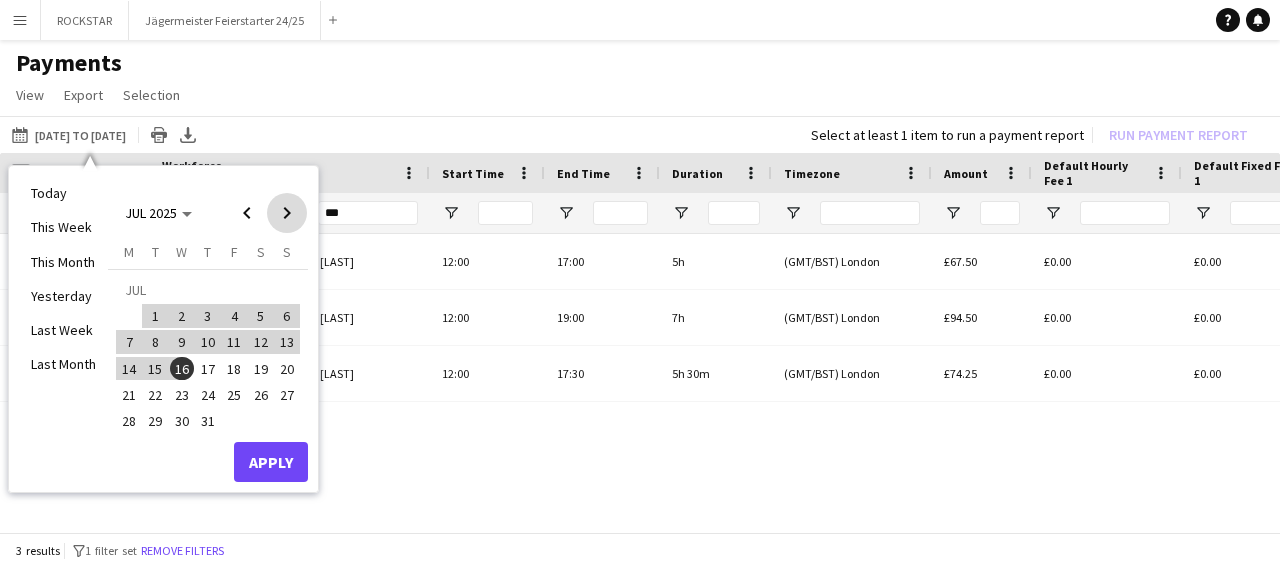 click at bounding box center [287, 213] 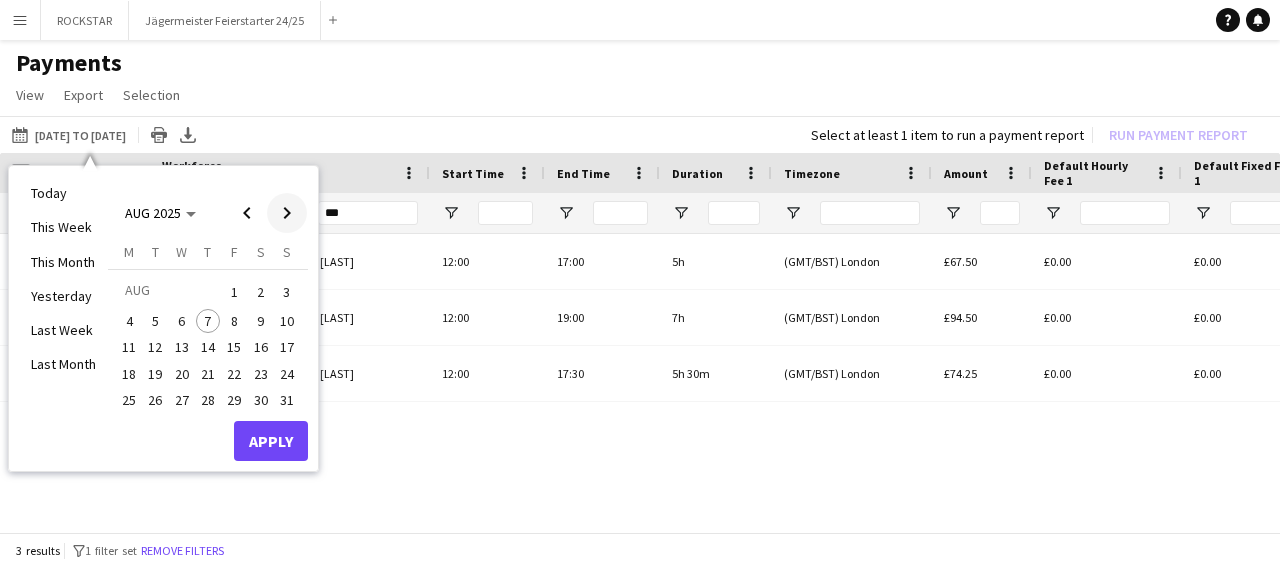 click at bounding box center [287, 213] 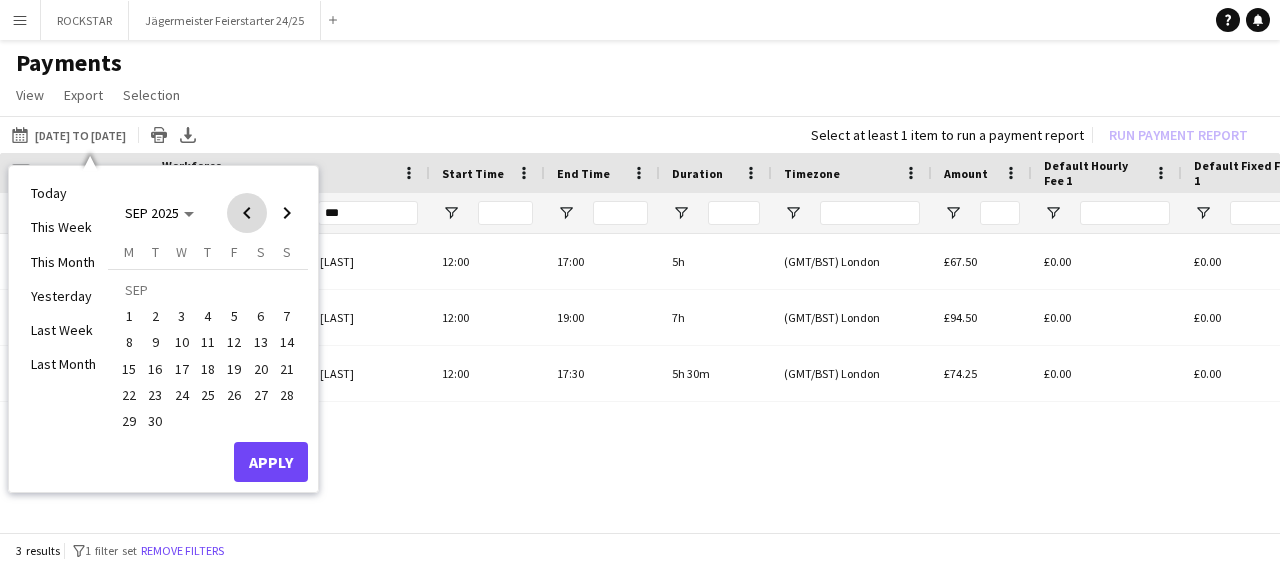 click at bounding box center (247, 213) 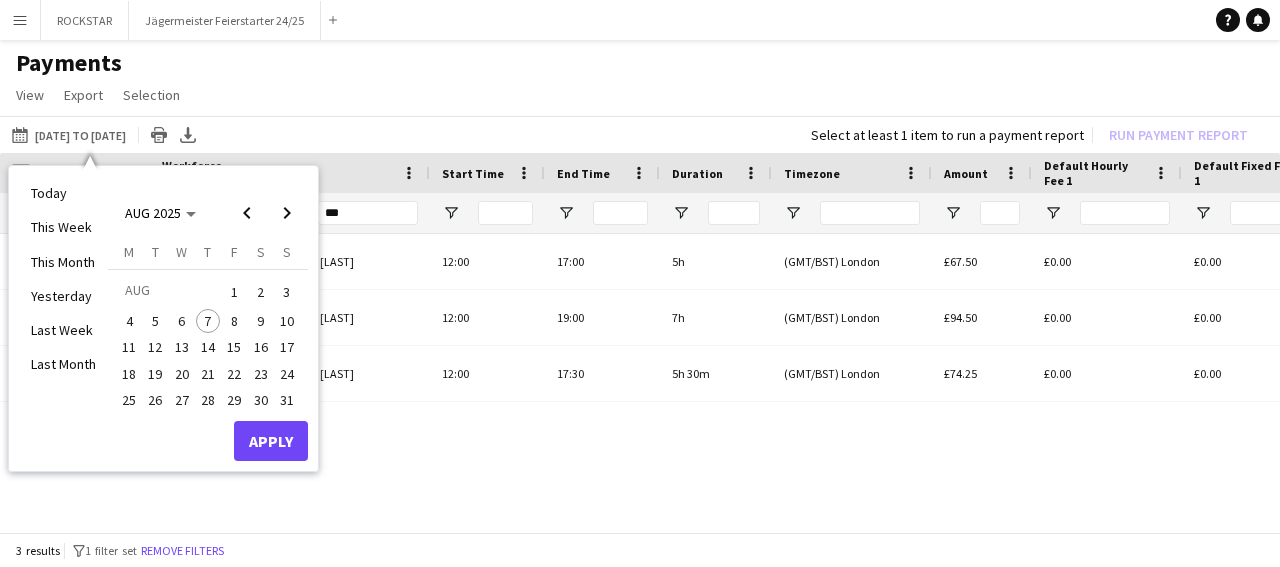 click on "5" at bounding box center [156, 321] 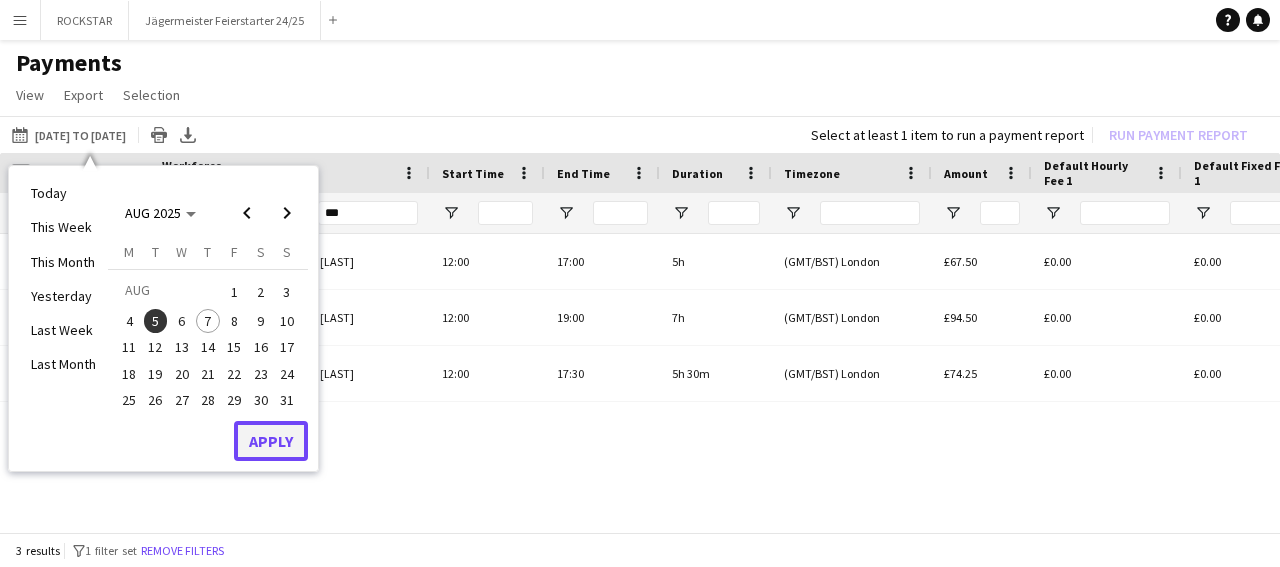 click on "Apply" at bounding box center [271, 441] 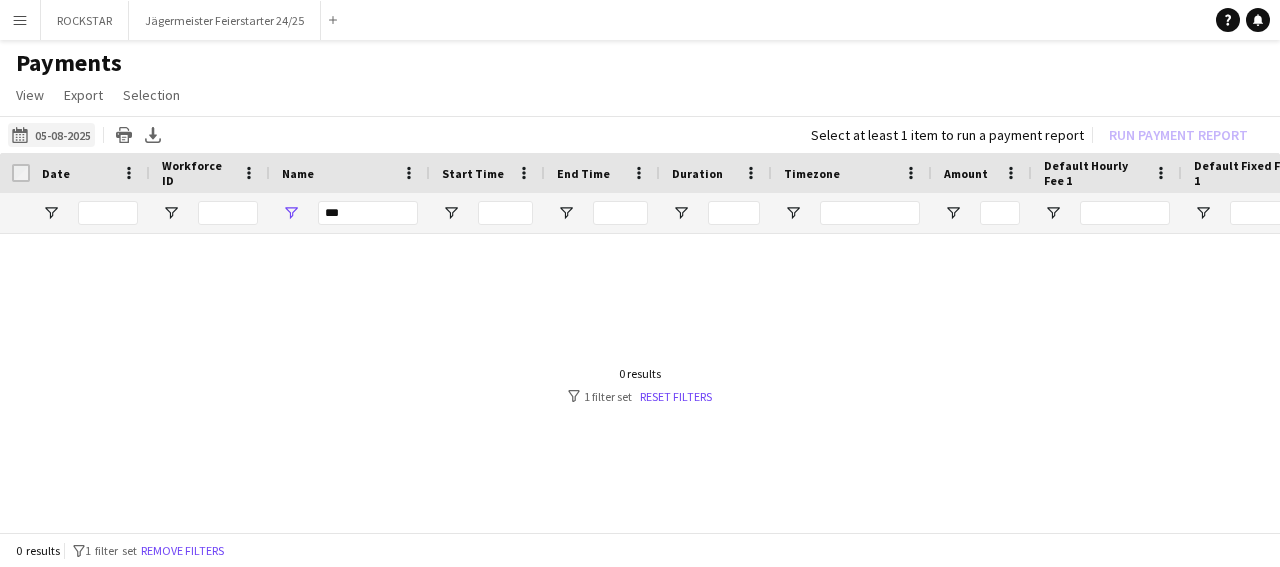 click on "[DATE] to [DATE]
[DATE]" 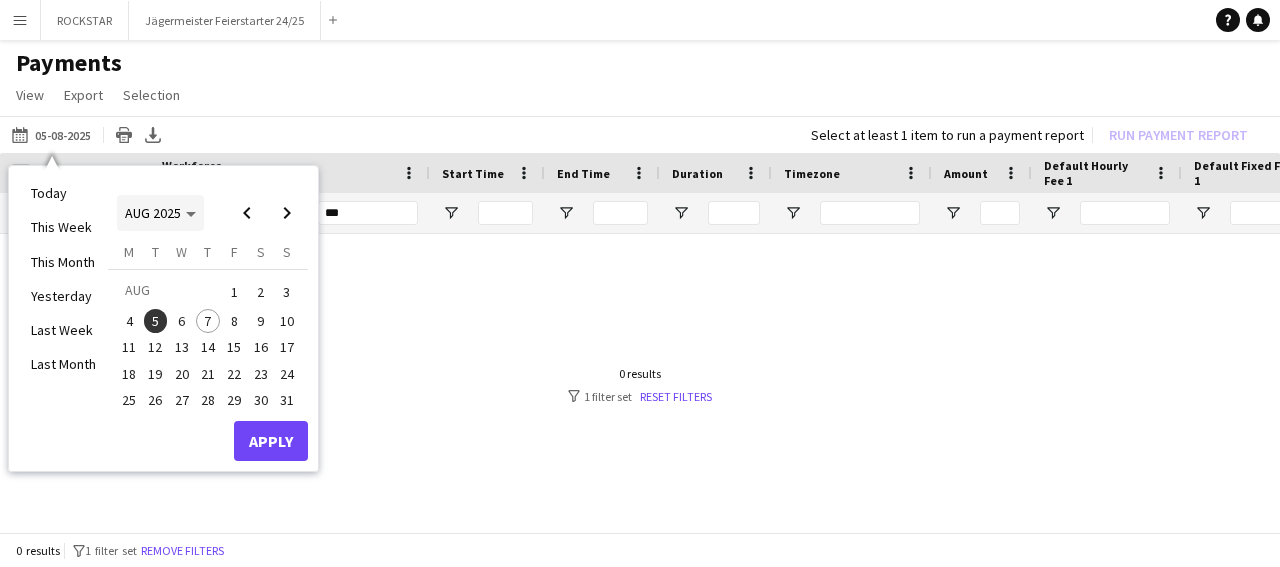 click on "AUG 2025" at bounding box center [160, 213] 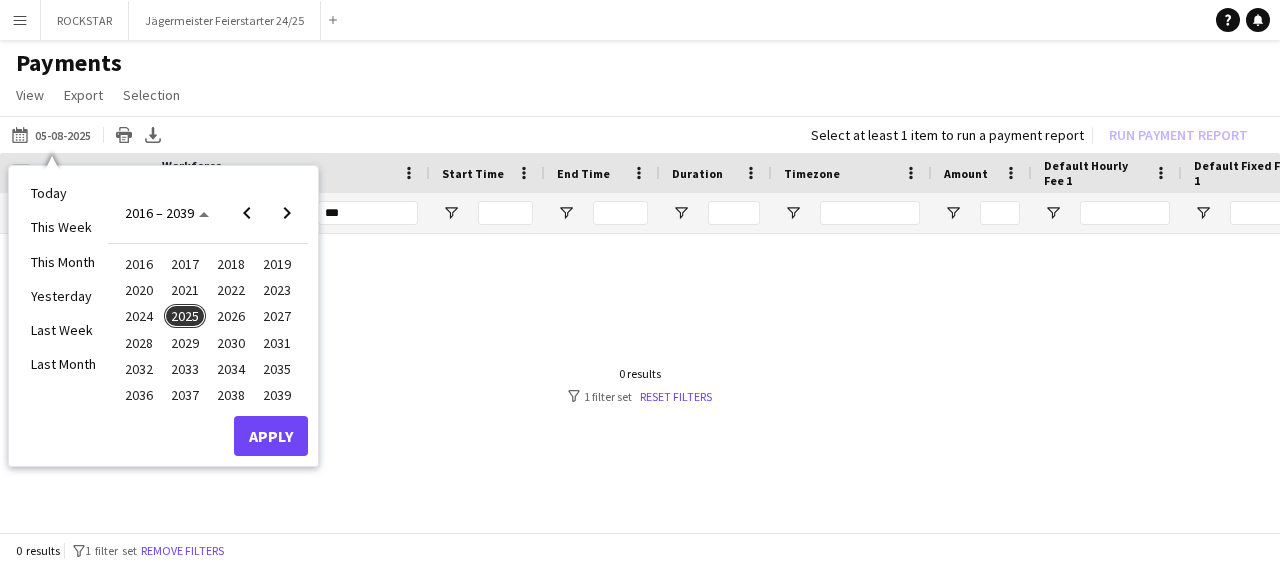click on "2025" at bounding box center (184, 316) 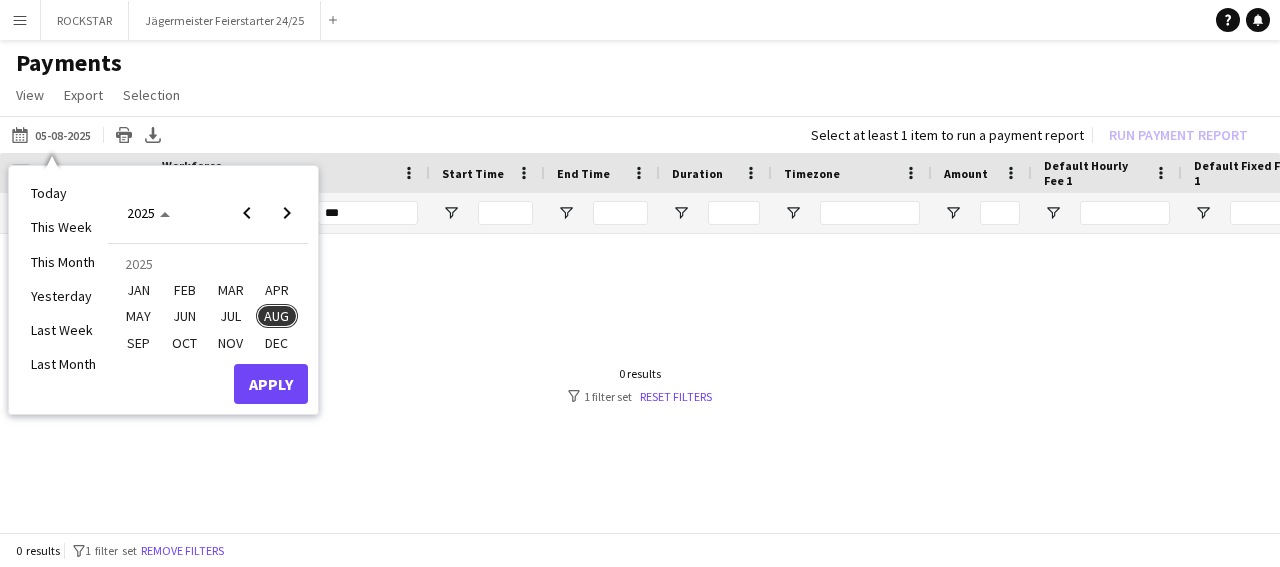 click on "JAN" at bounding box center (138, 290) 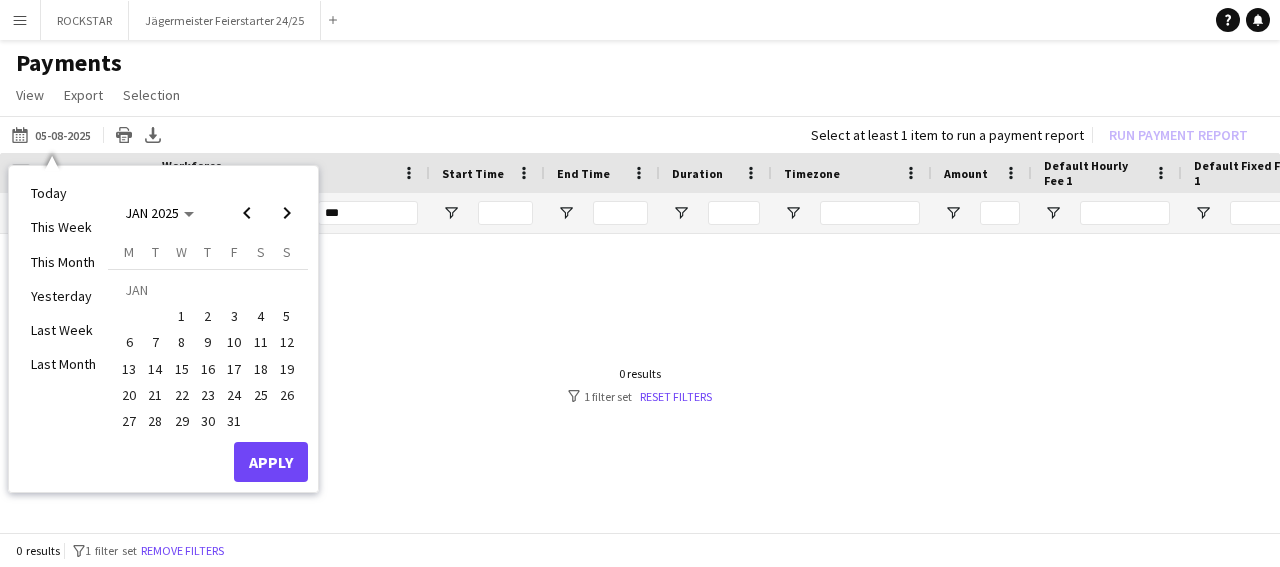 click on "1" at bounding box center (182, 316) 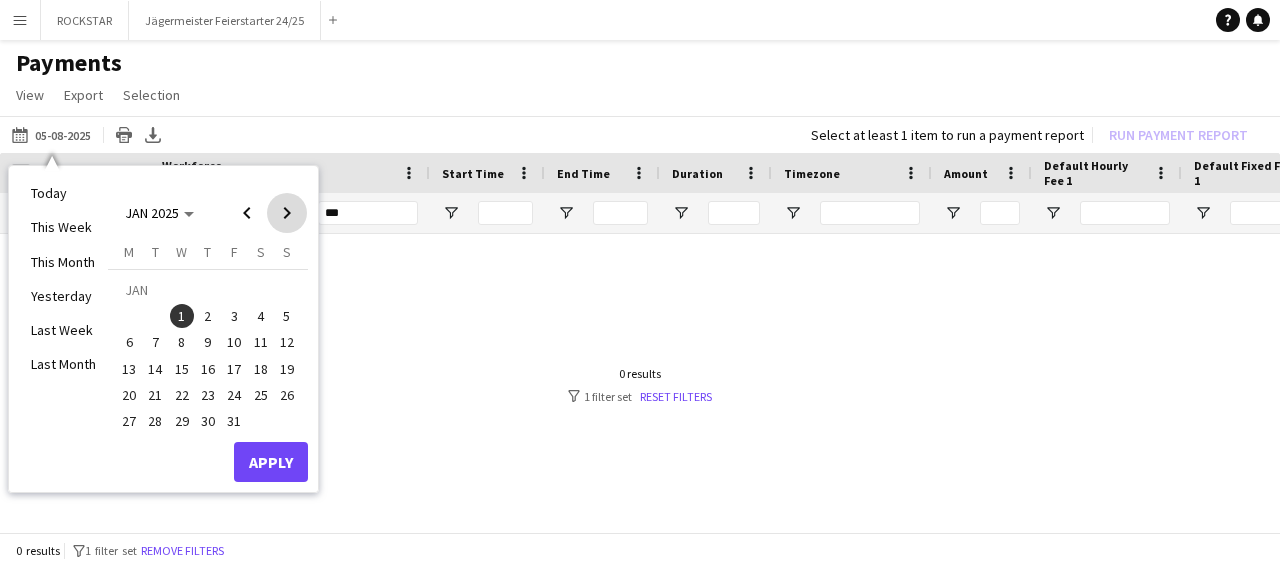click at bounding box center (287, 213) 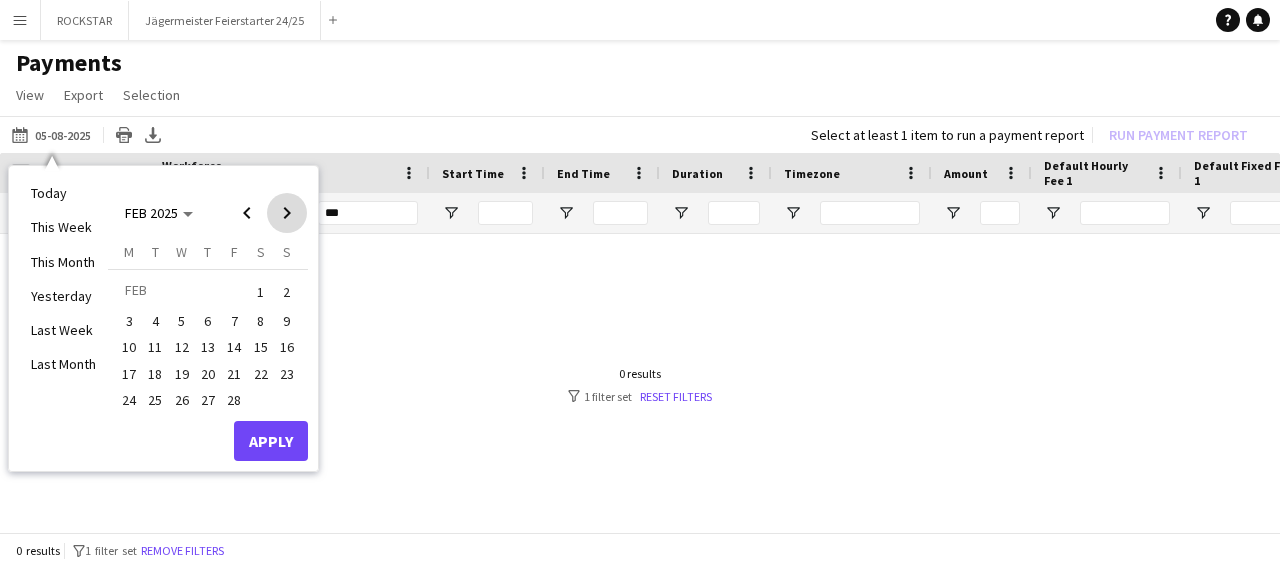 click at bounding box center (287, 213) 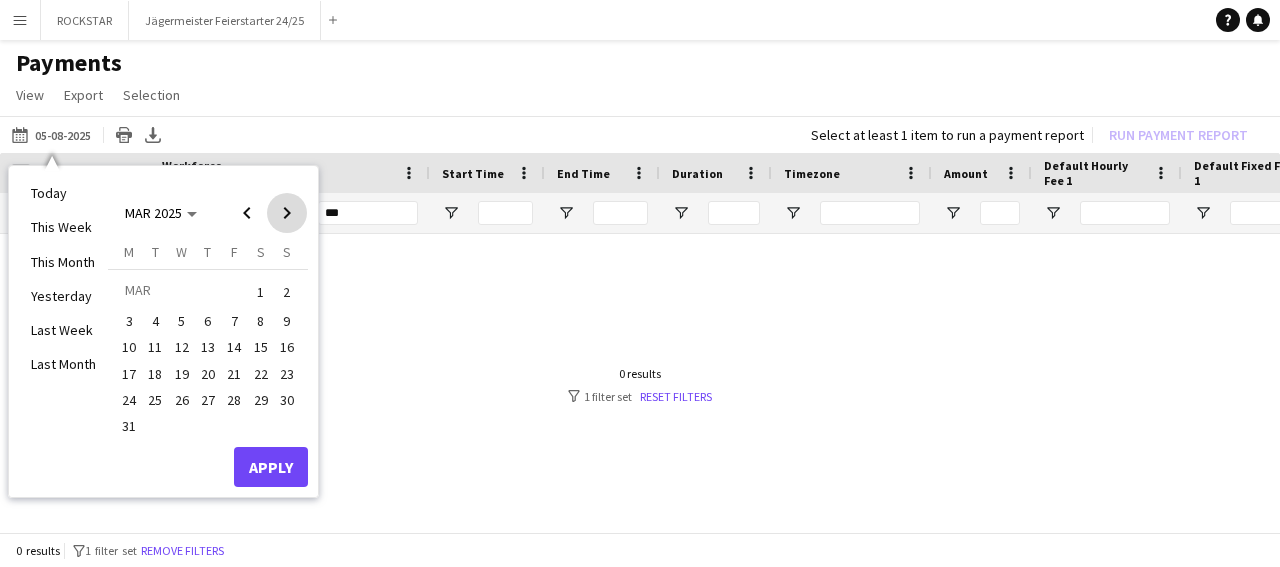 click at bounding box center [287, 213] 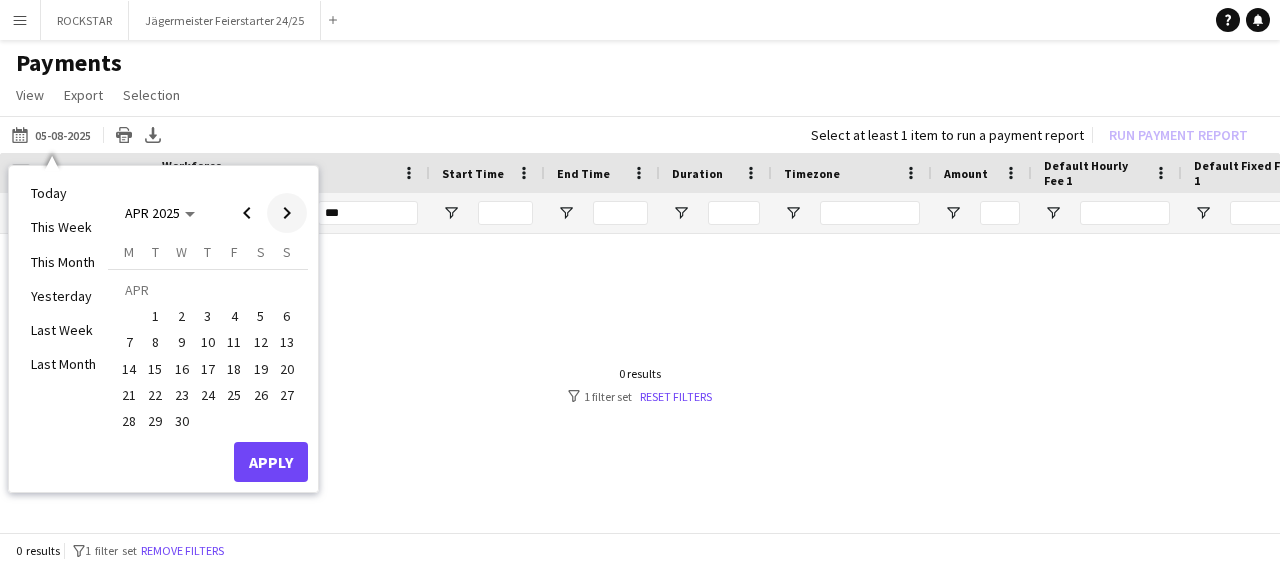 click at bounding box center (287, 213) 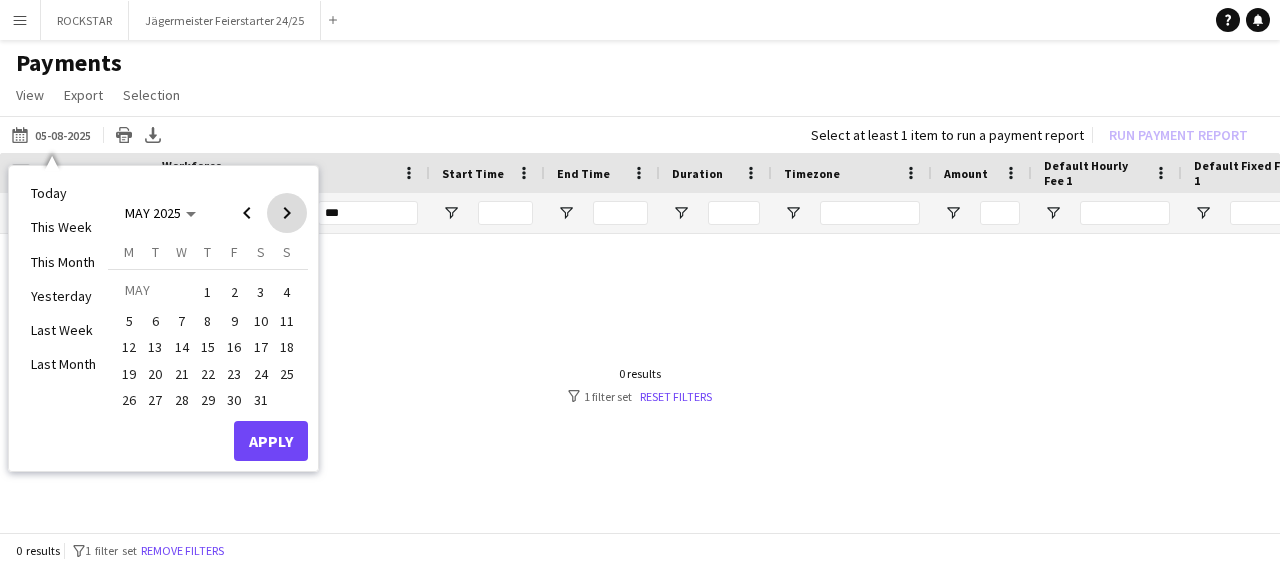 click at bounding box center [287, 213] 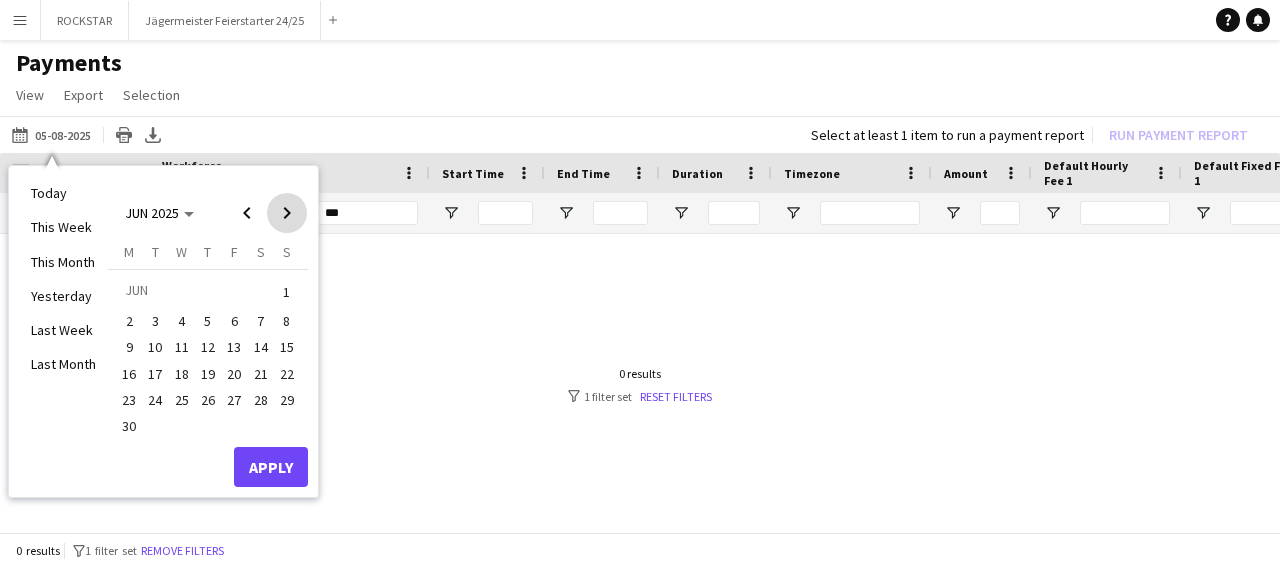 click at bounding box center (287, 213) 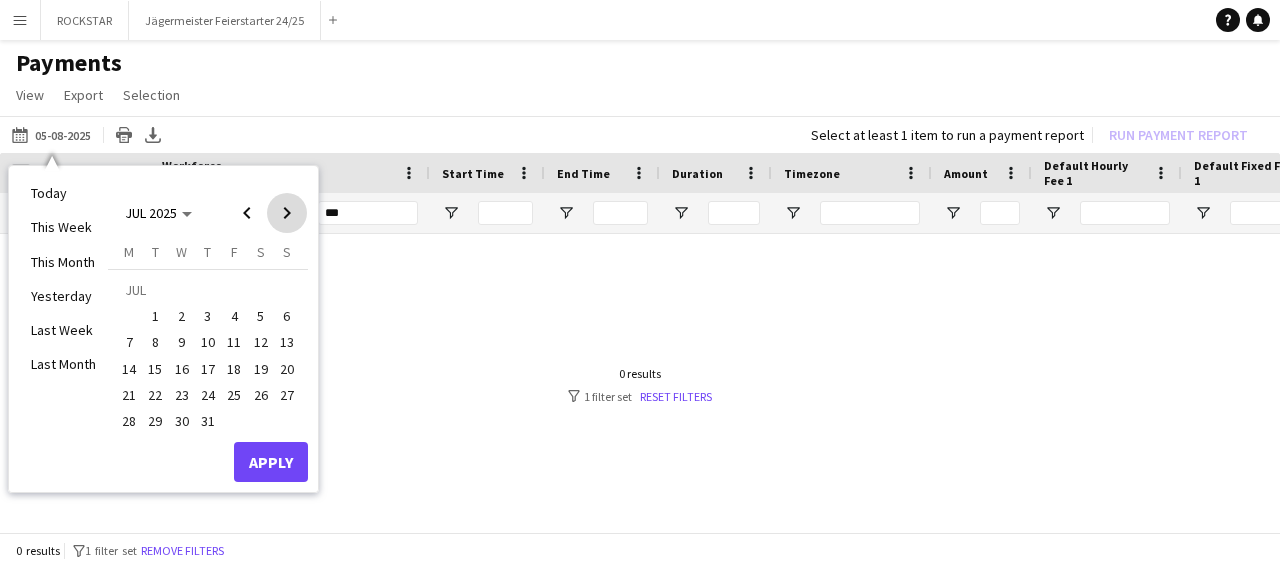 click at bounding box center (287, 213) 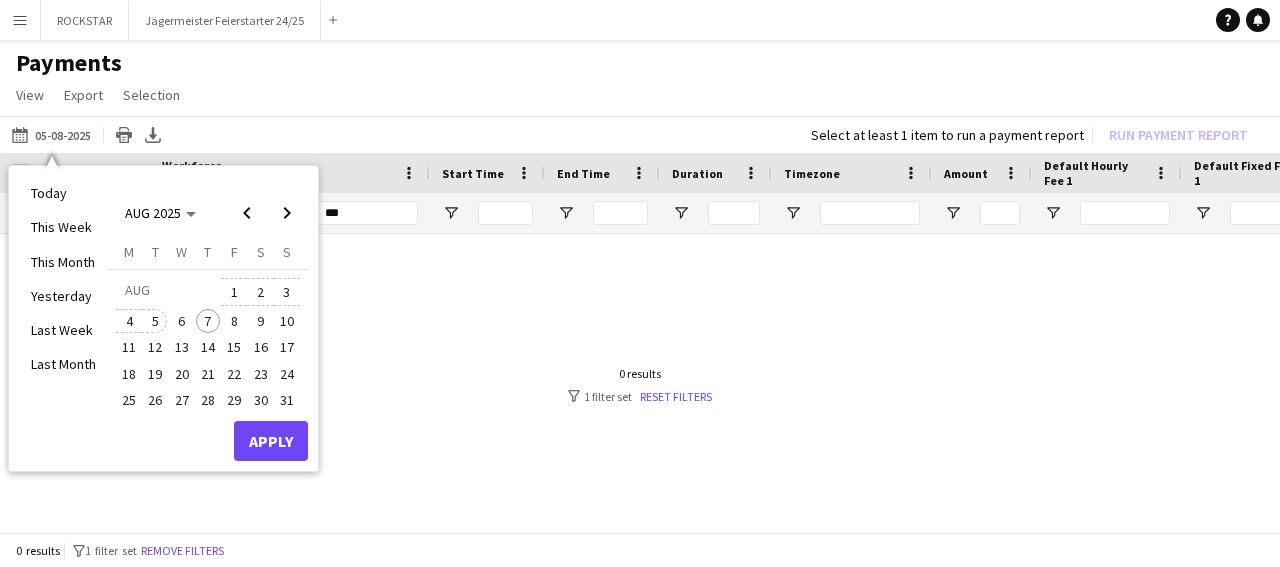 click on "5" at bounding box center (156, 321) 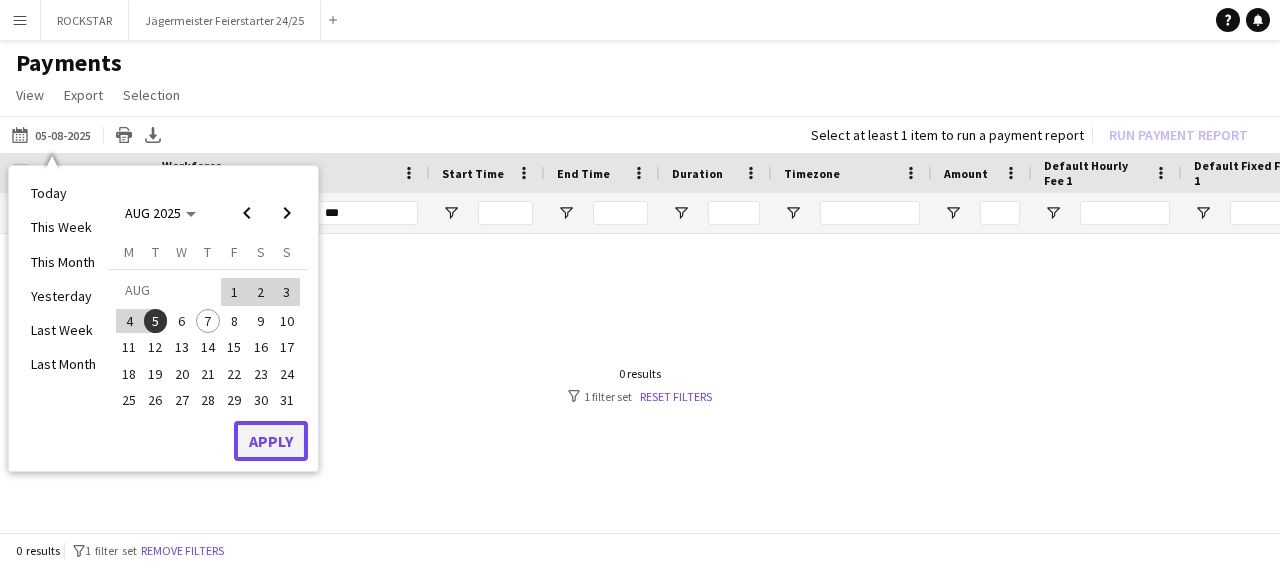 drag, startPoint x: 279, startPoint y: 423, endPoint x: 545, endPoint y: 400, distance: 266.99252 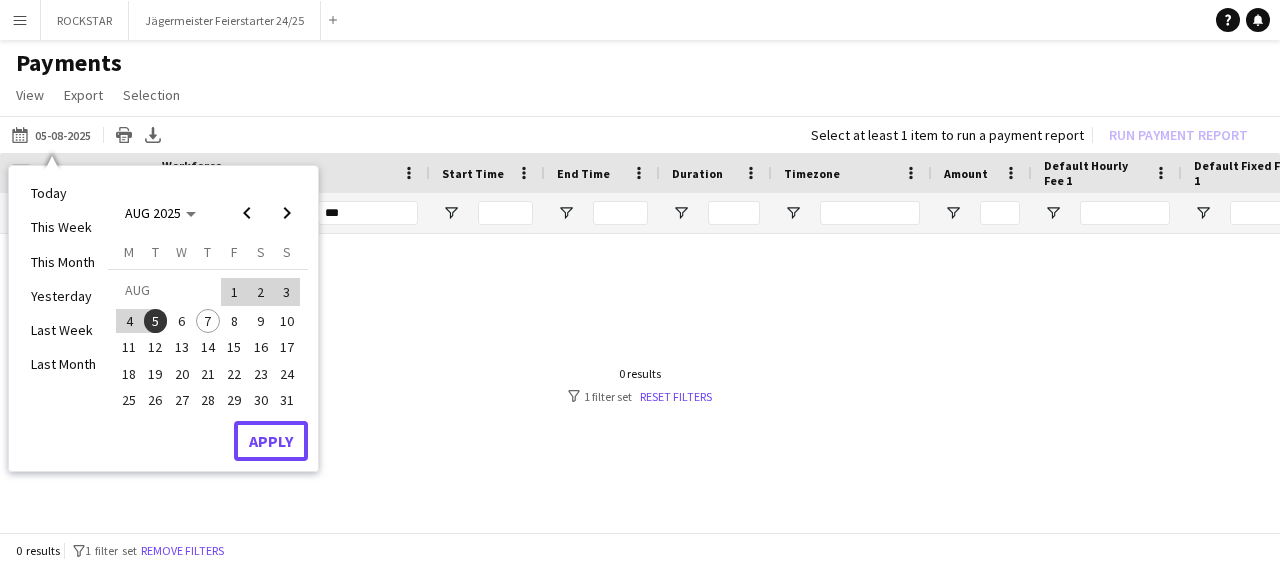 click on "Apply" at bounding box center [271, 441] 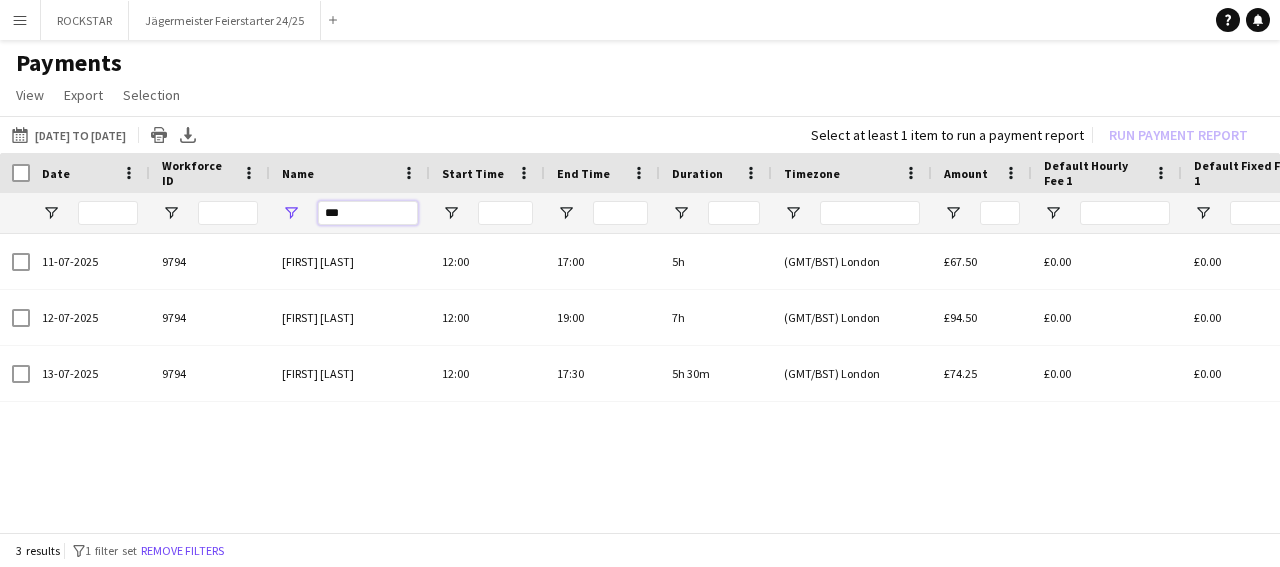 click on "***" at bounding box center (368, 213) 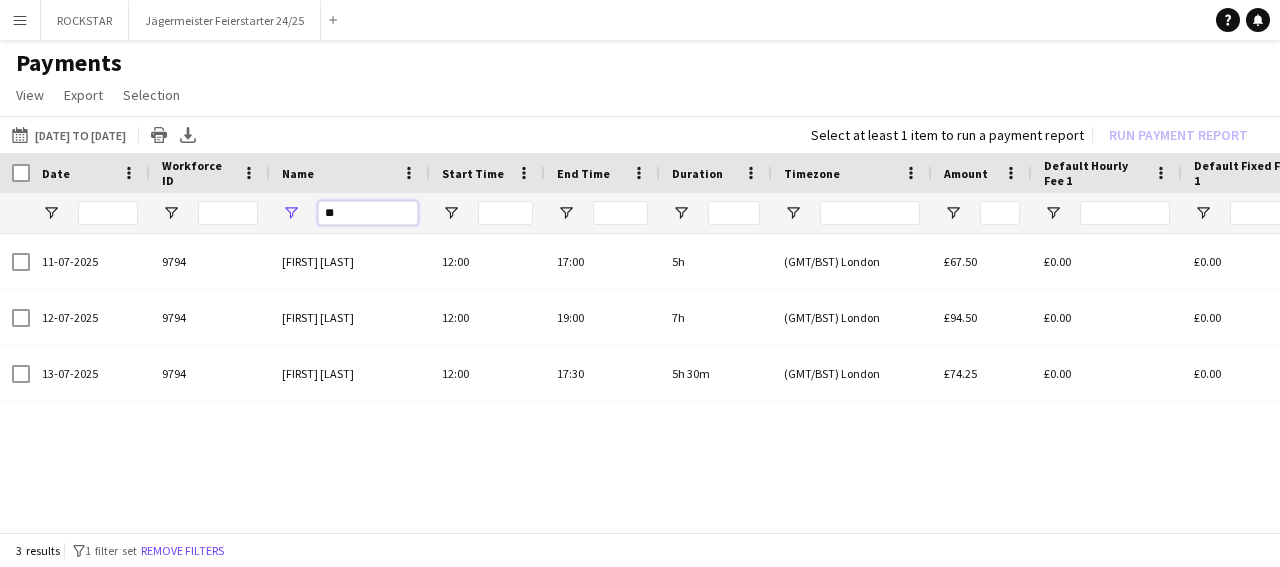 type on "*" 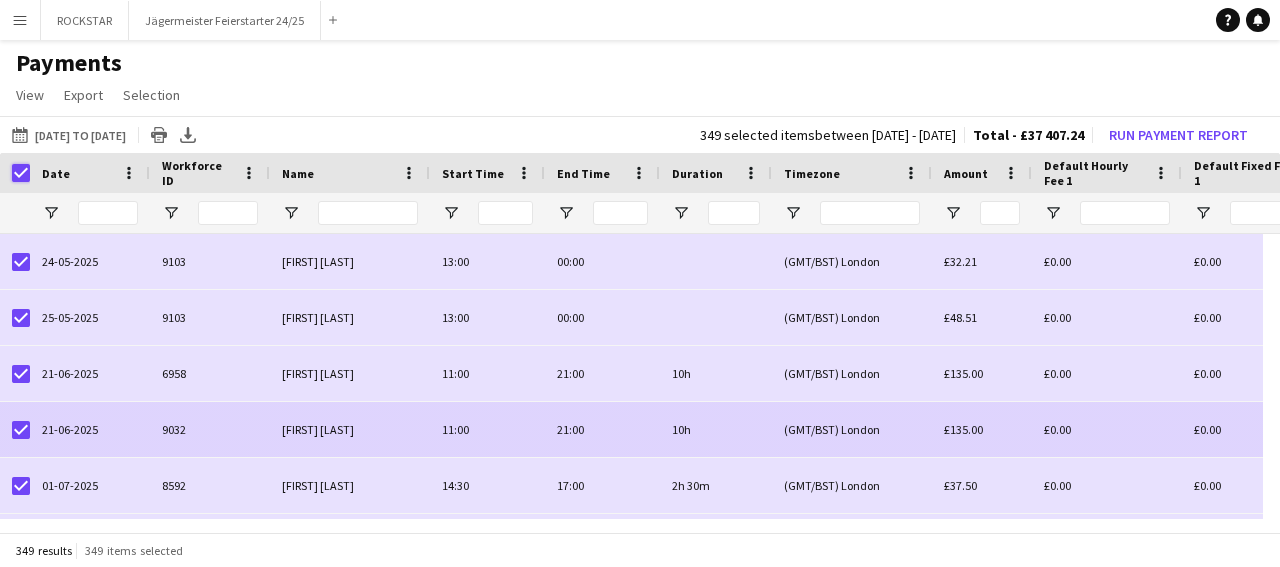 scroll, scrollTop: 76, scrollLeft: 0, axis: vertical 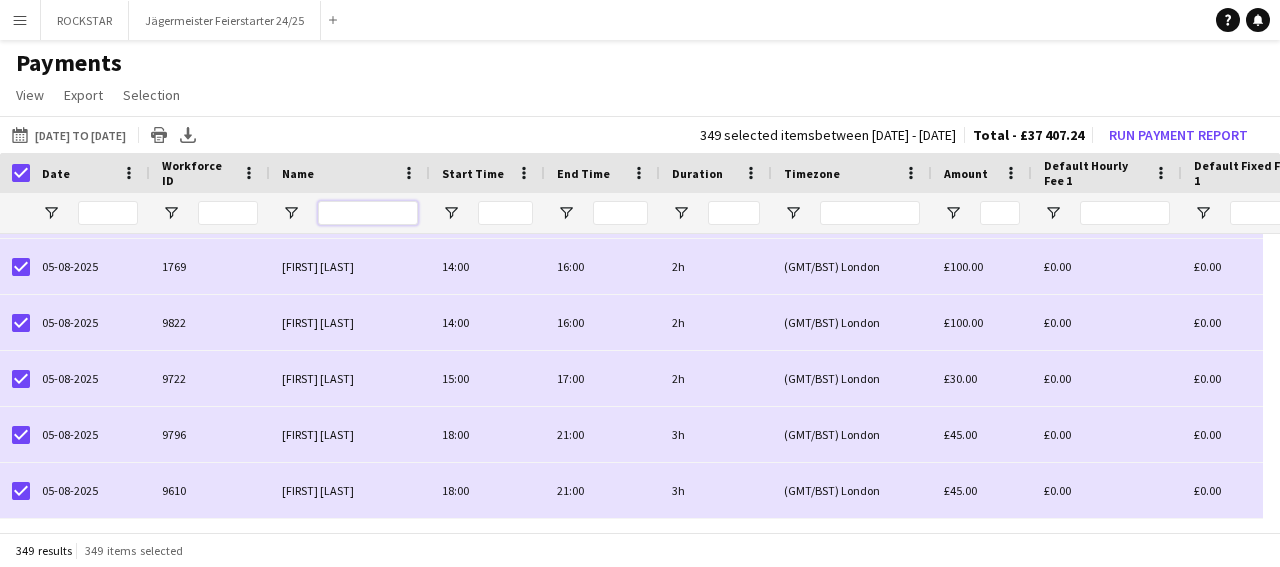 click at bounding box center [368, 213] 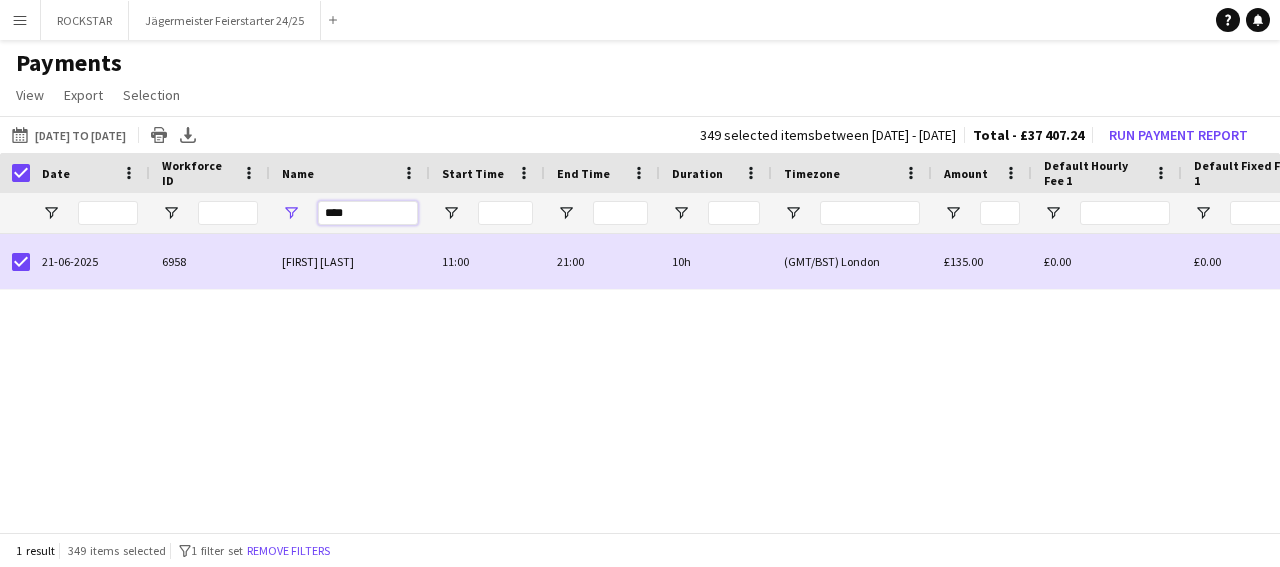 scroll, scrollTop: 0, scrollLeft: 0, axis: both 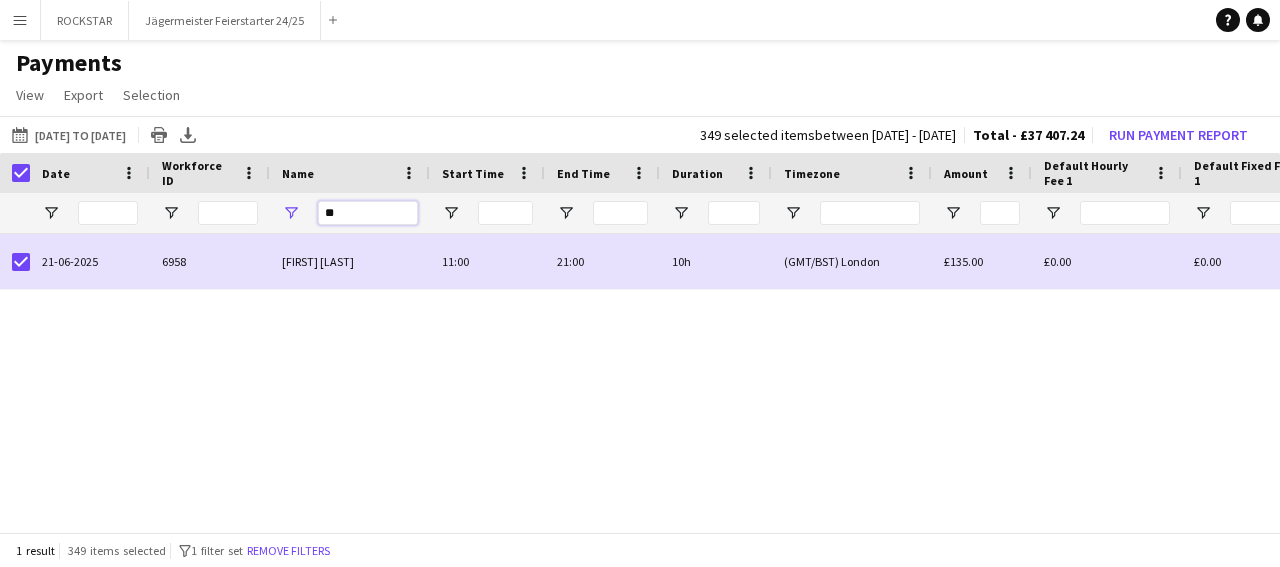 type on "*" 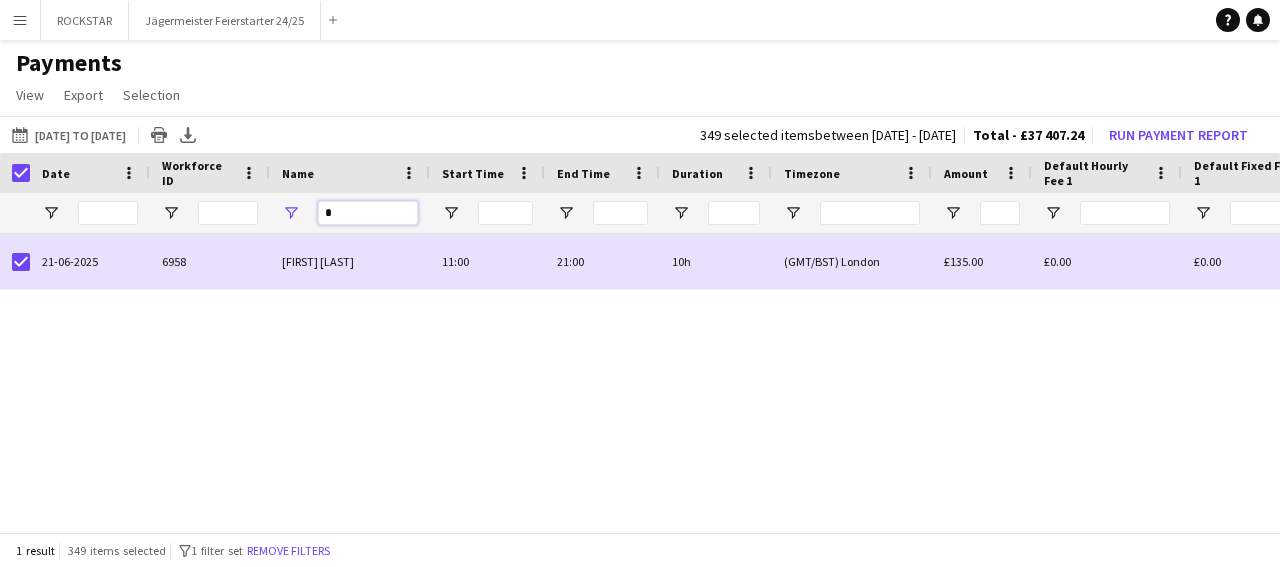 type 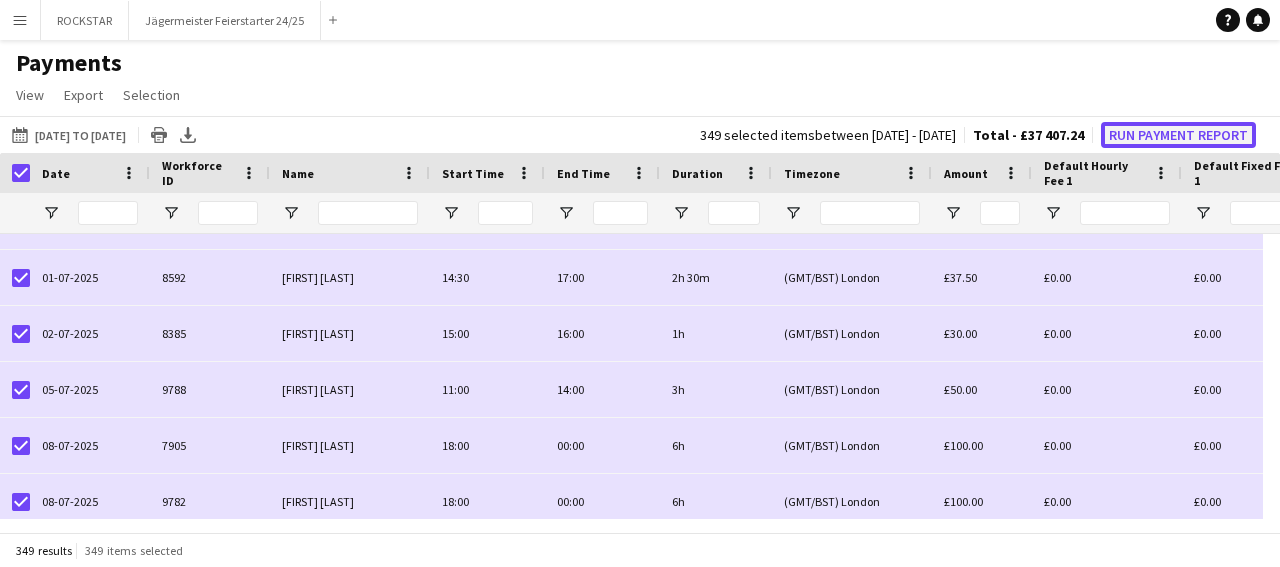 click on "Run Payment Report" 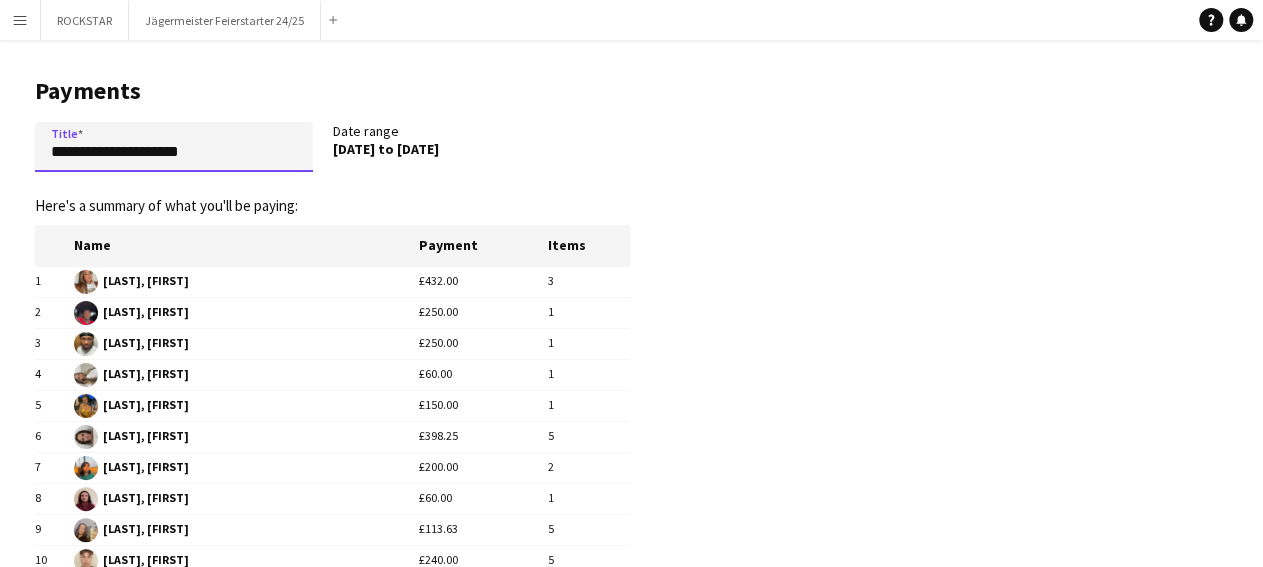 click on "**********" at bounding box center (174, 147) 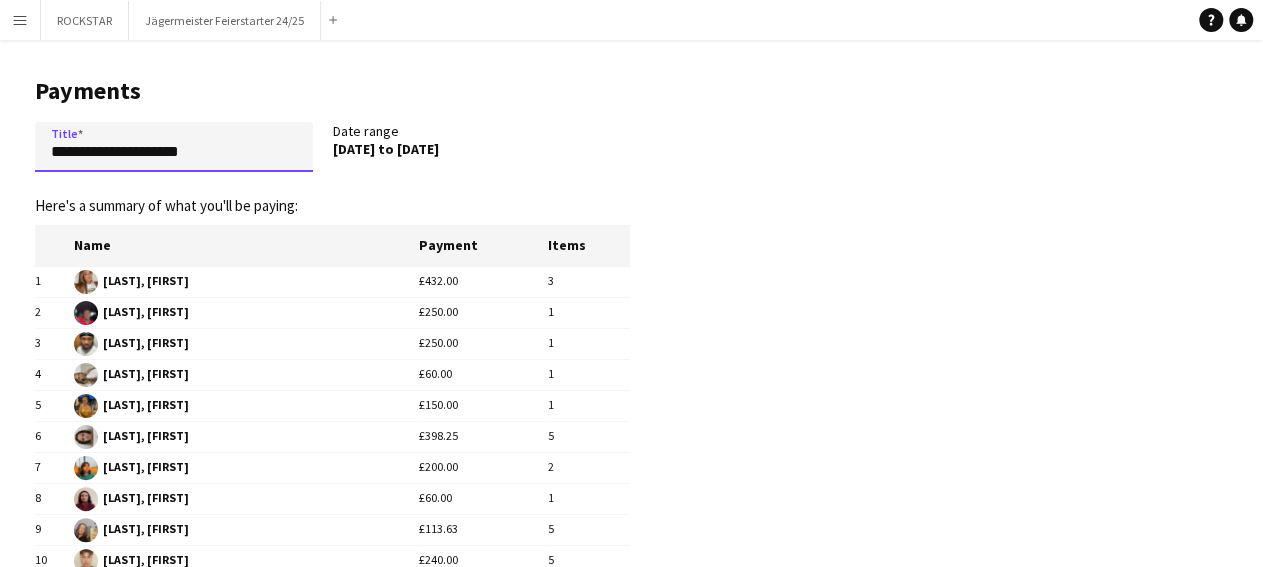 click on "**********" at bounding box center [174, 147] 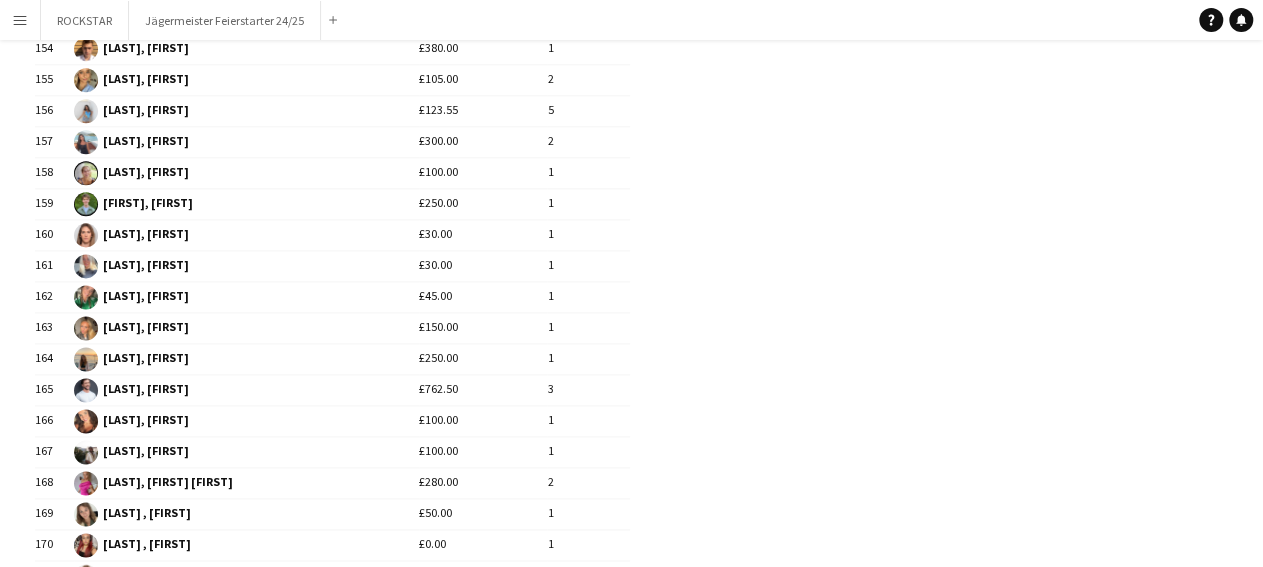 scroll, scrollTop: 5184, scrollLeft: 0, axis: vertical 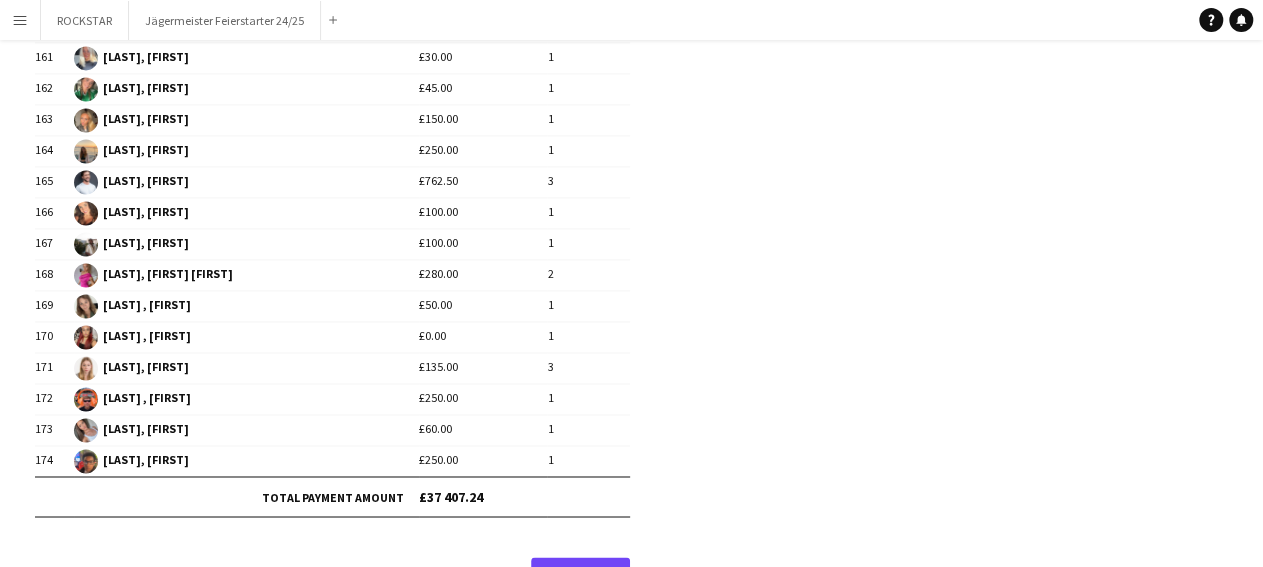type on "**********" 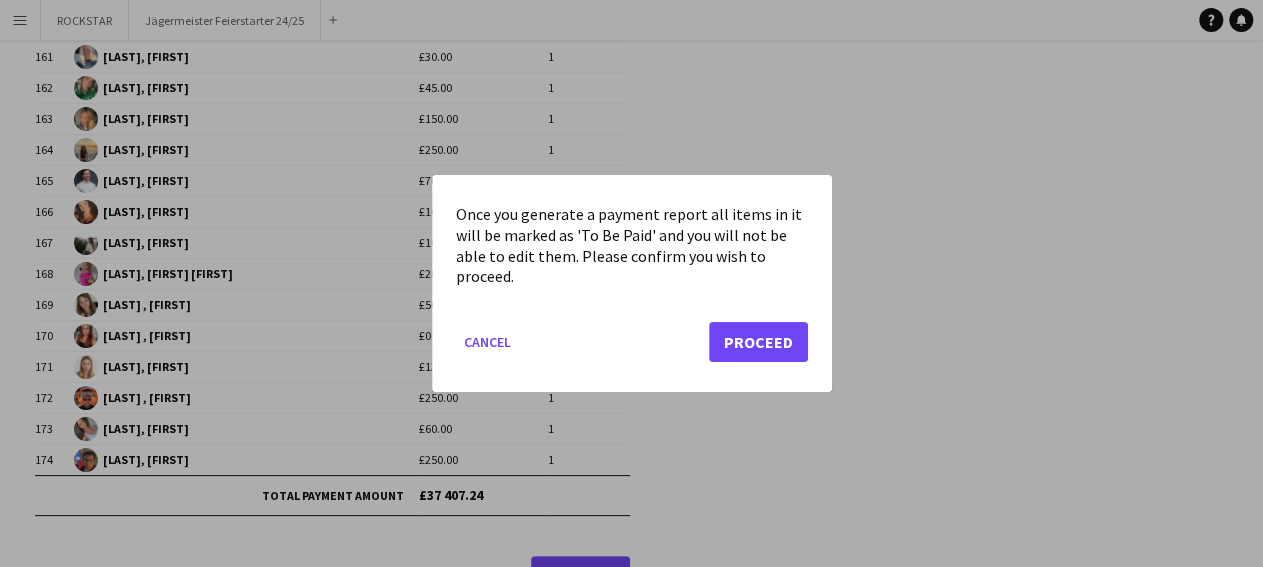 scroll, scrollTop: 0, scrollLeft: 0, axis: both 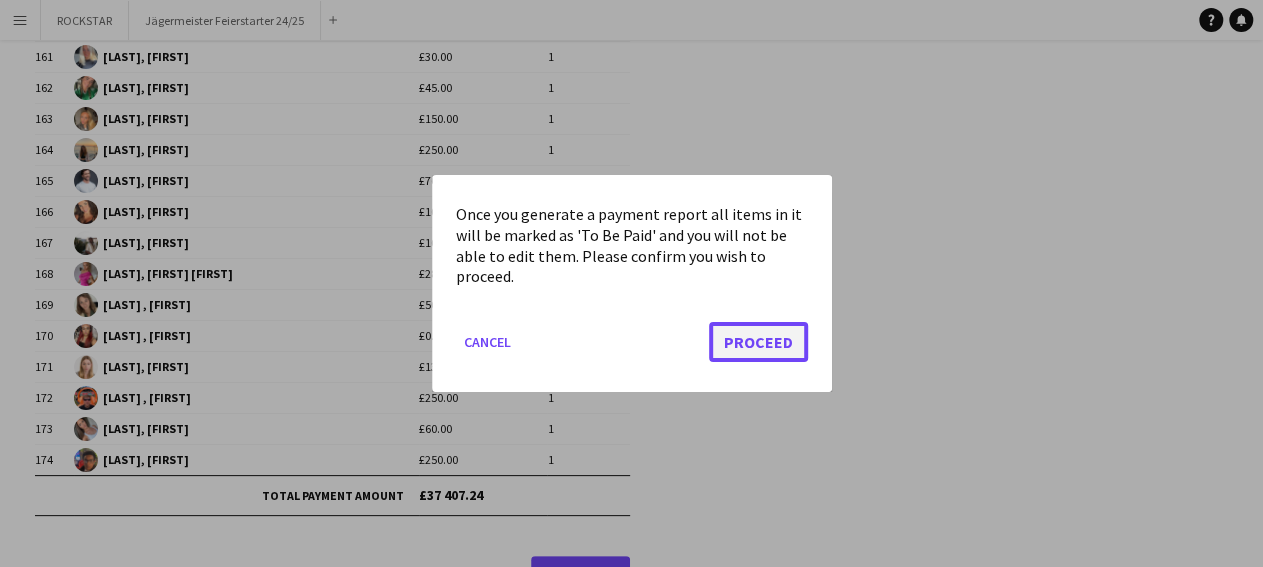 click on "Proceed" 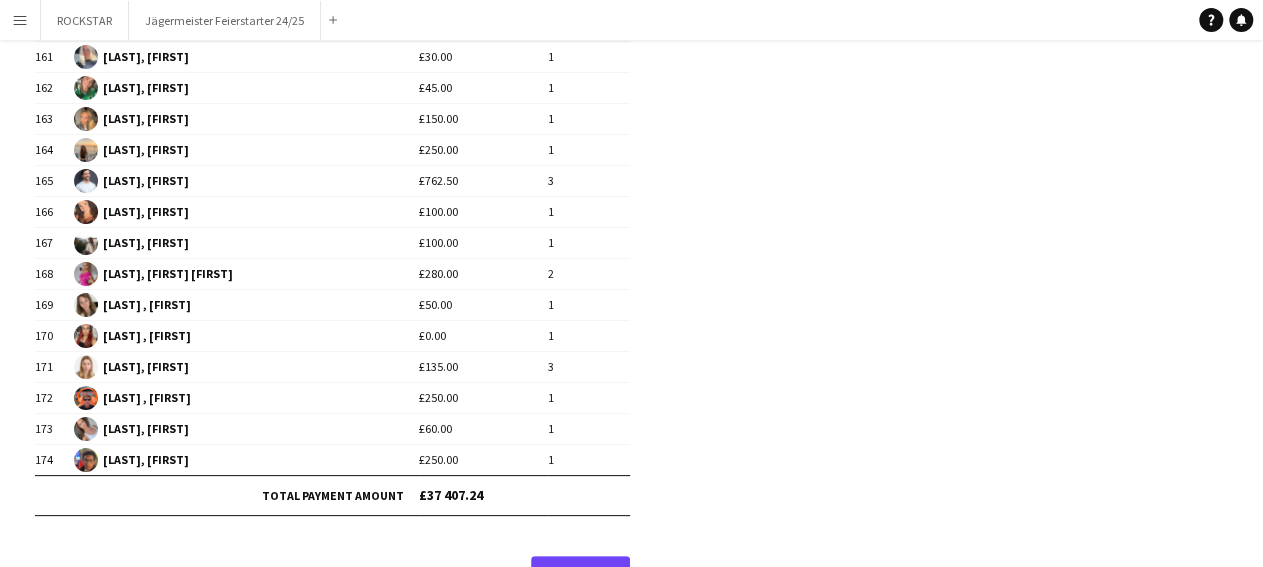 scroll, scrollTop: 5184, scrollLeft: 0, axis: vertical 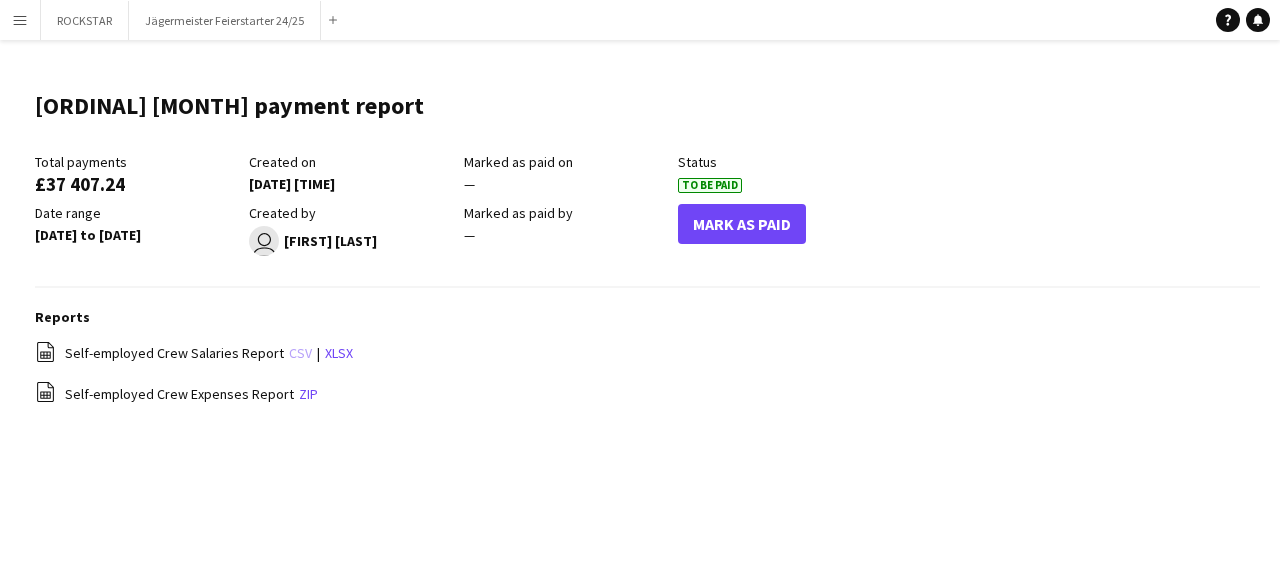 click on "csv" 